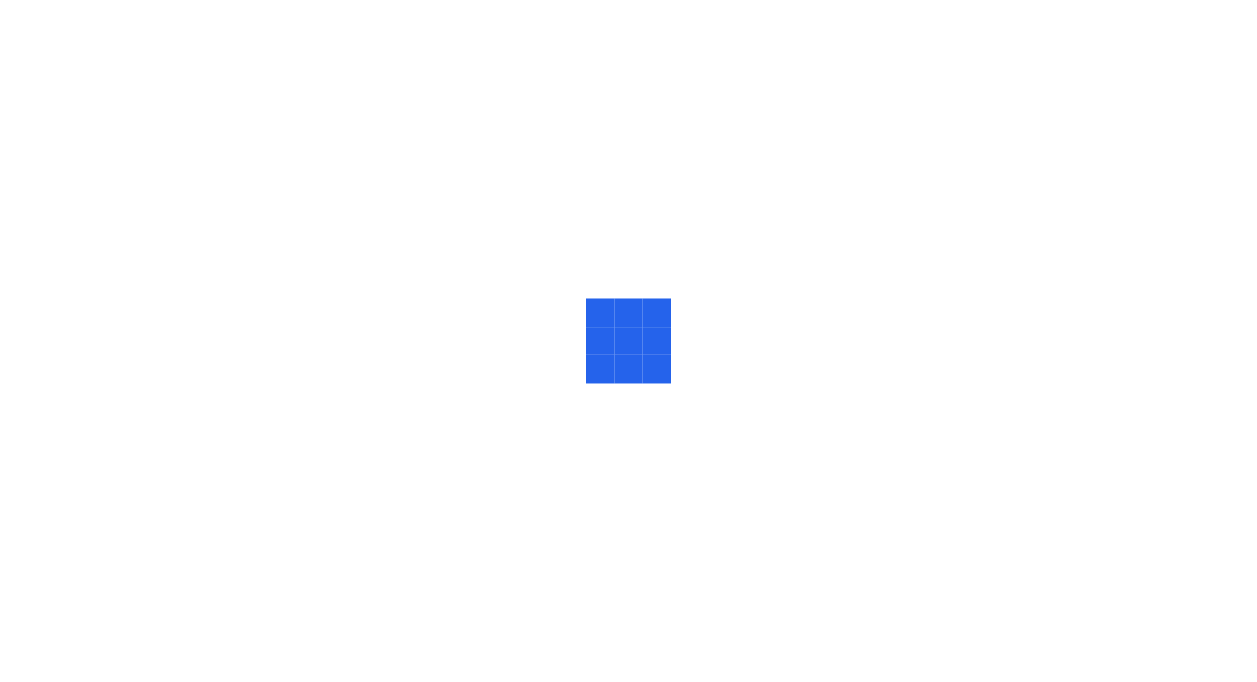 scroll, scrollTop: 0, scrollLeft: 0, axis: both 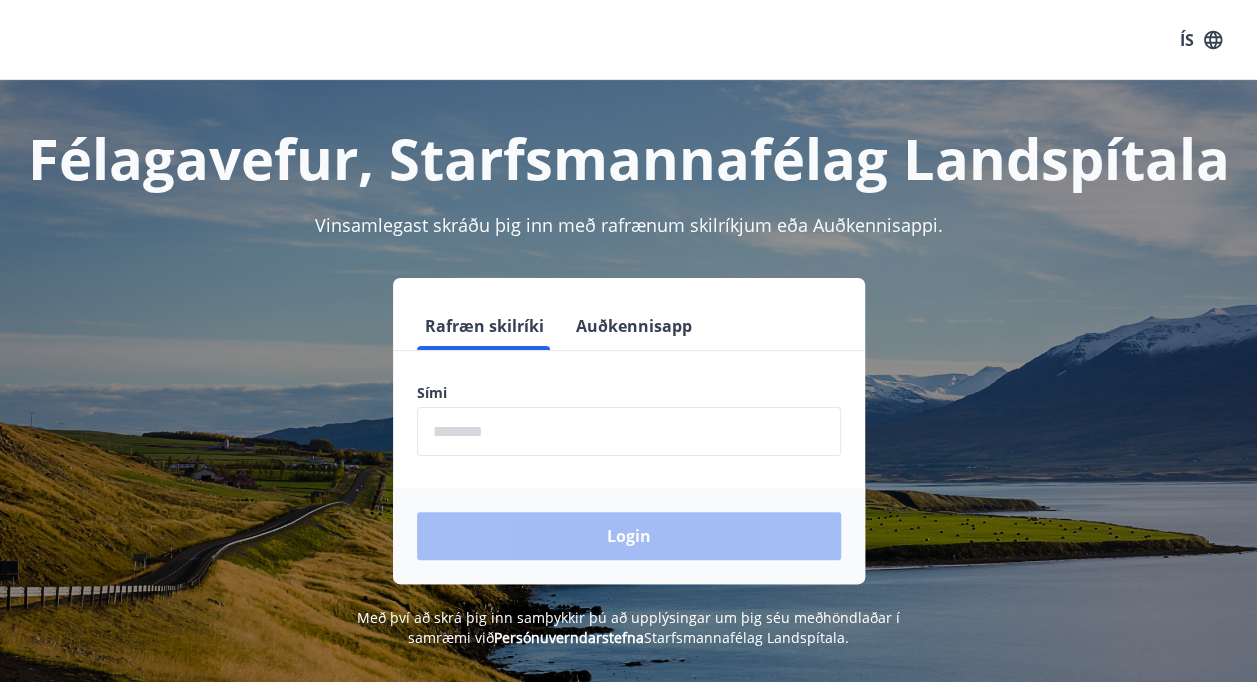 click at bounding box center (629, 431) 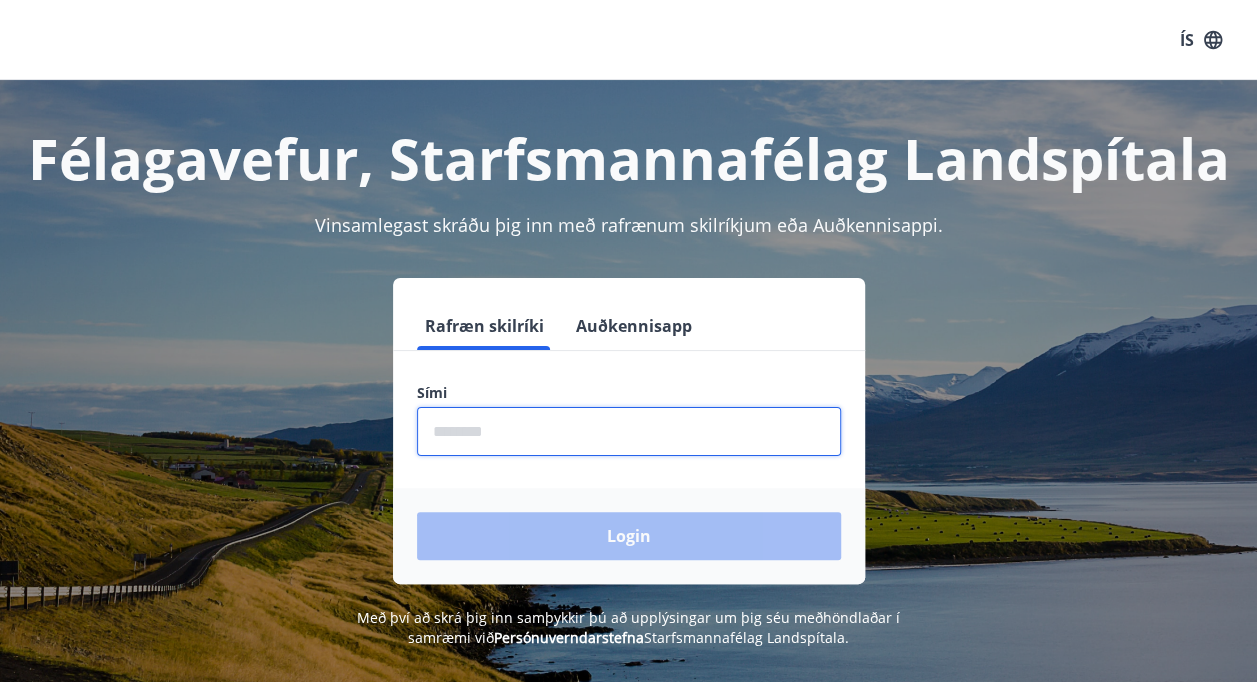 type on "********" 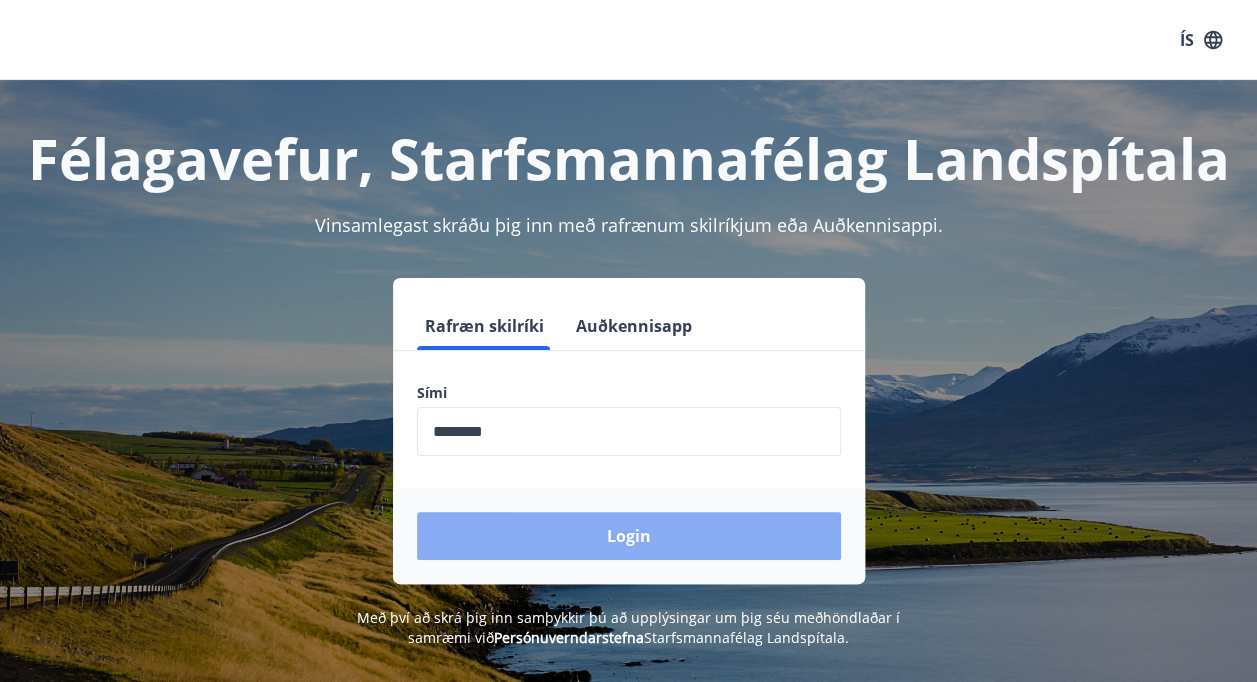 click on "Login" at bounding box center (629, 536) 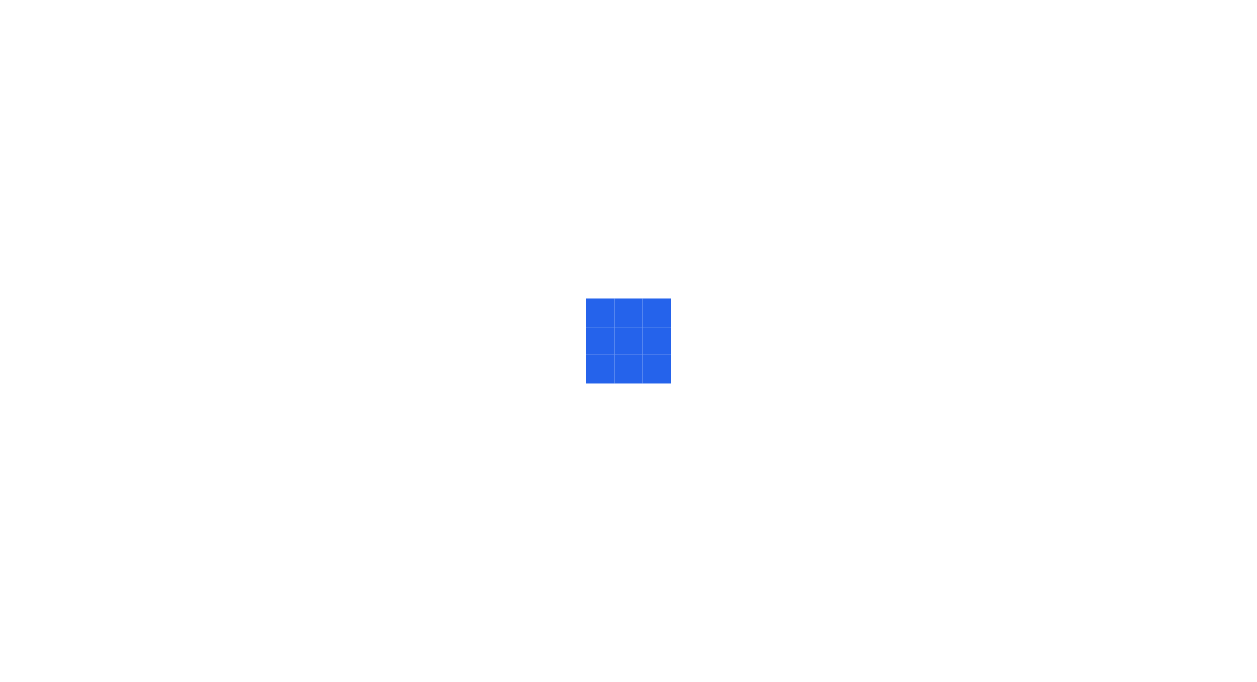 scroll, scrollTop: 0, scrollLeft: 0, axis: both 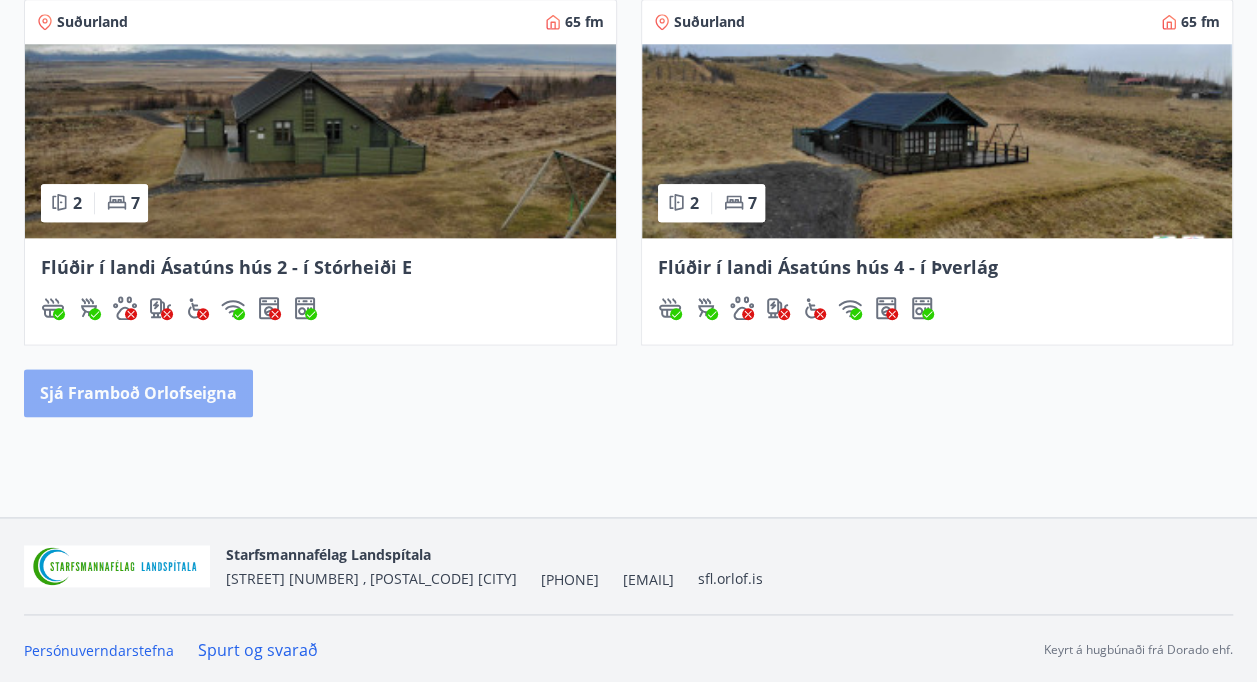 click on "Sjá framboð orlofseigna" at bounding box center [138, 393] 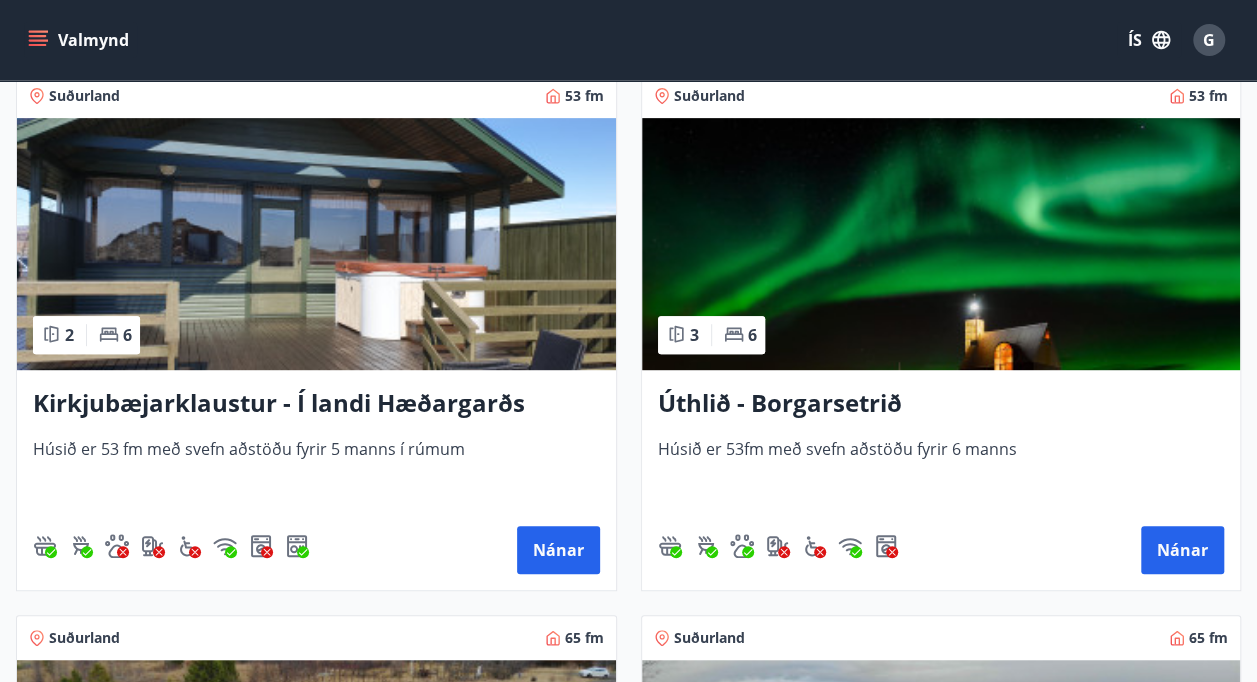 scroll, scrollTop: 400, scrollLeft: 0, axis: vertical 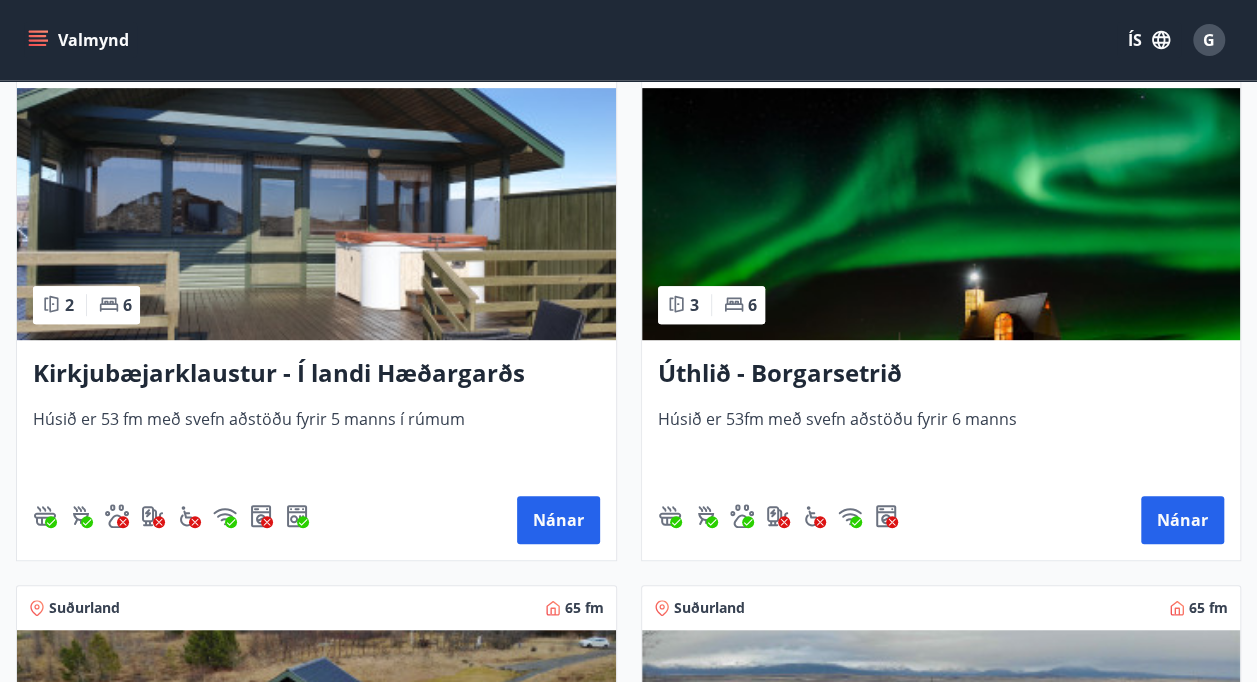 click at bounding box center (941, 214) 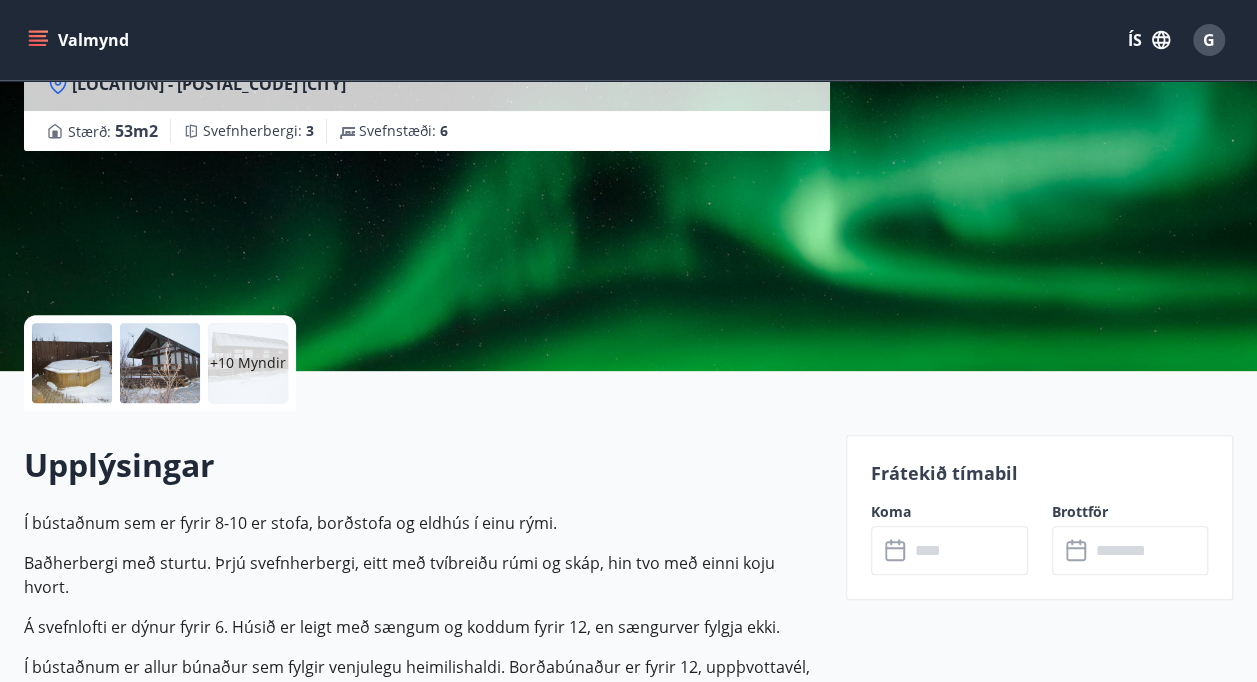 scroll, scrollTop: 400, scrollLeft: 0, axis: vertical 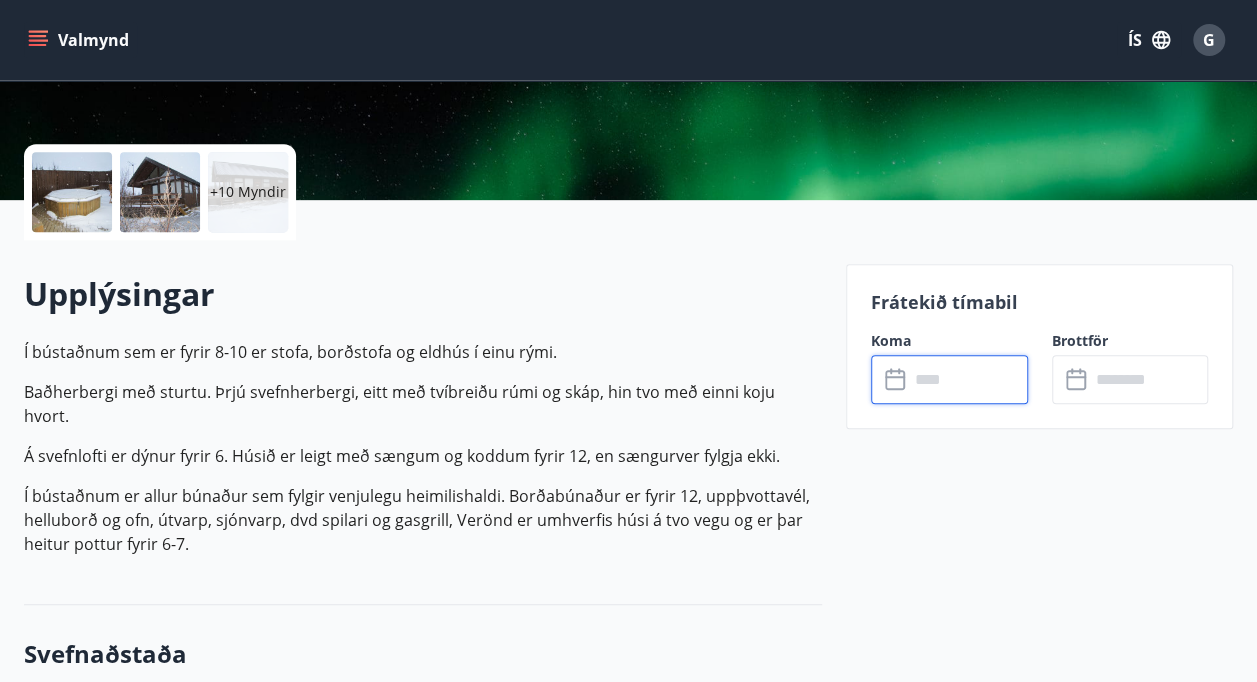 click at bounding box center (968, 379) 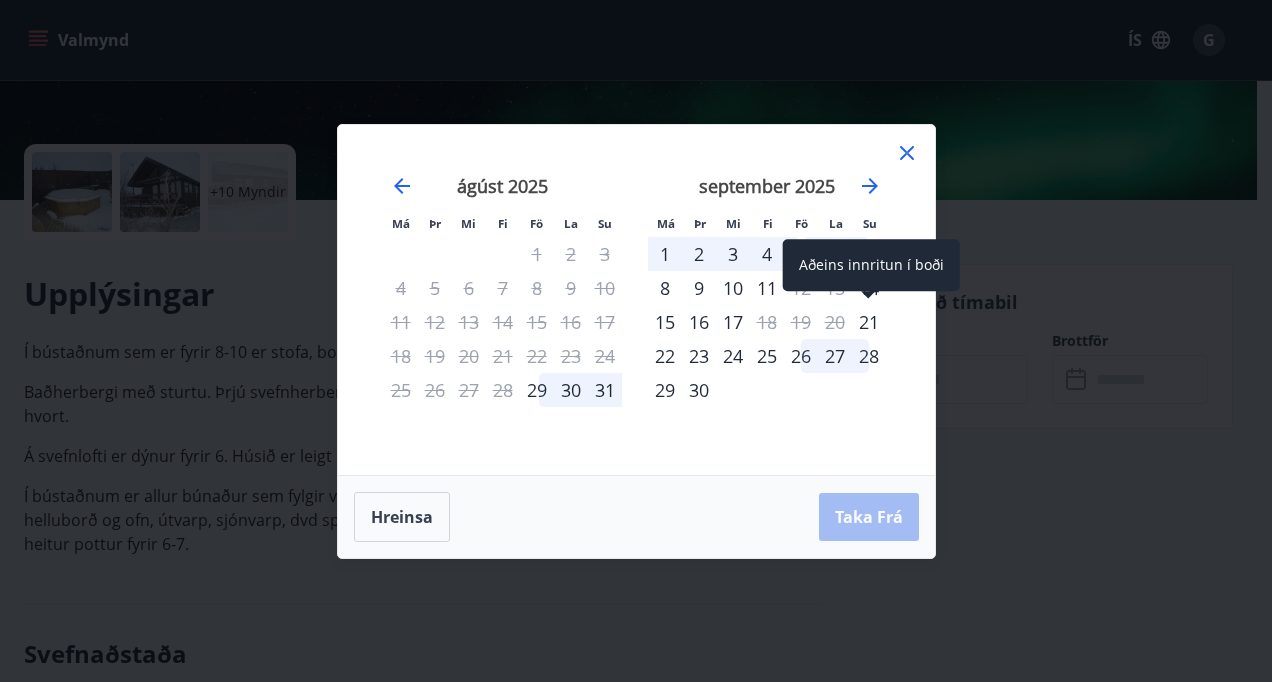 click on "21" at bounding box center (869, 322) 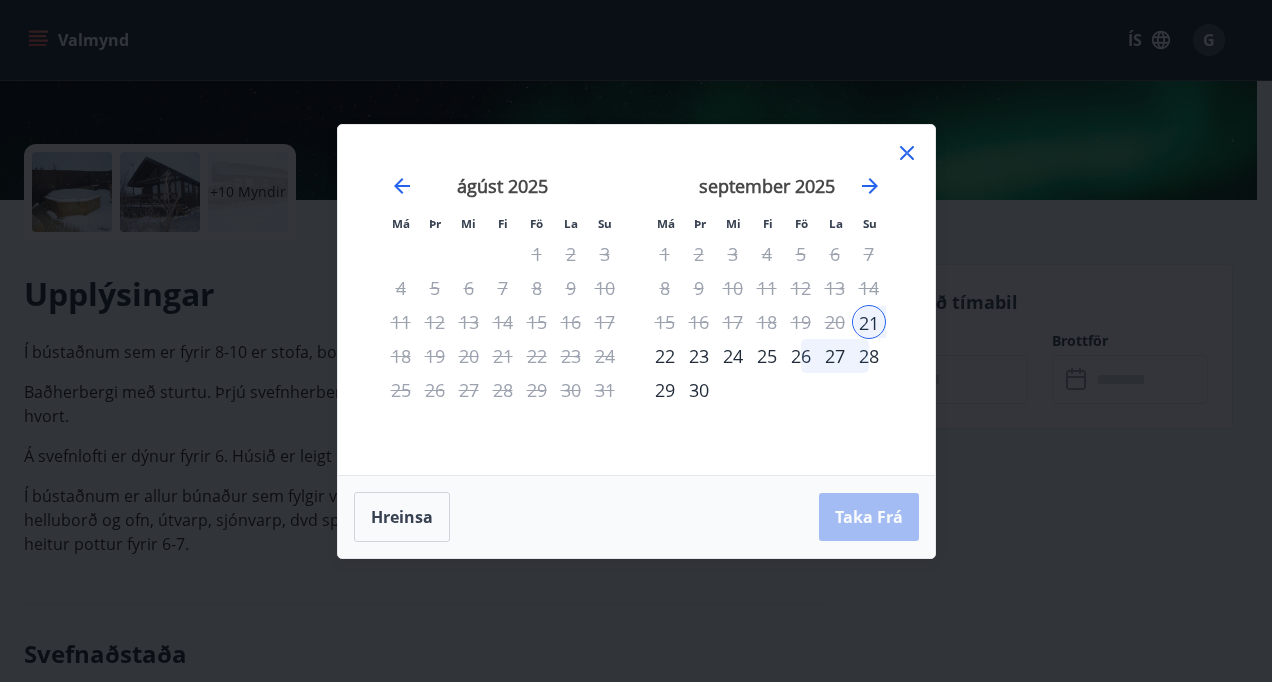 click on "22" at bounding box center [665, 356] 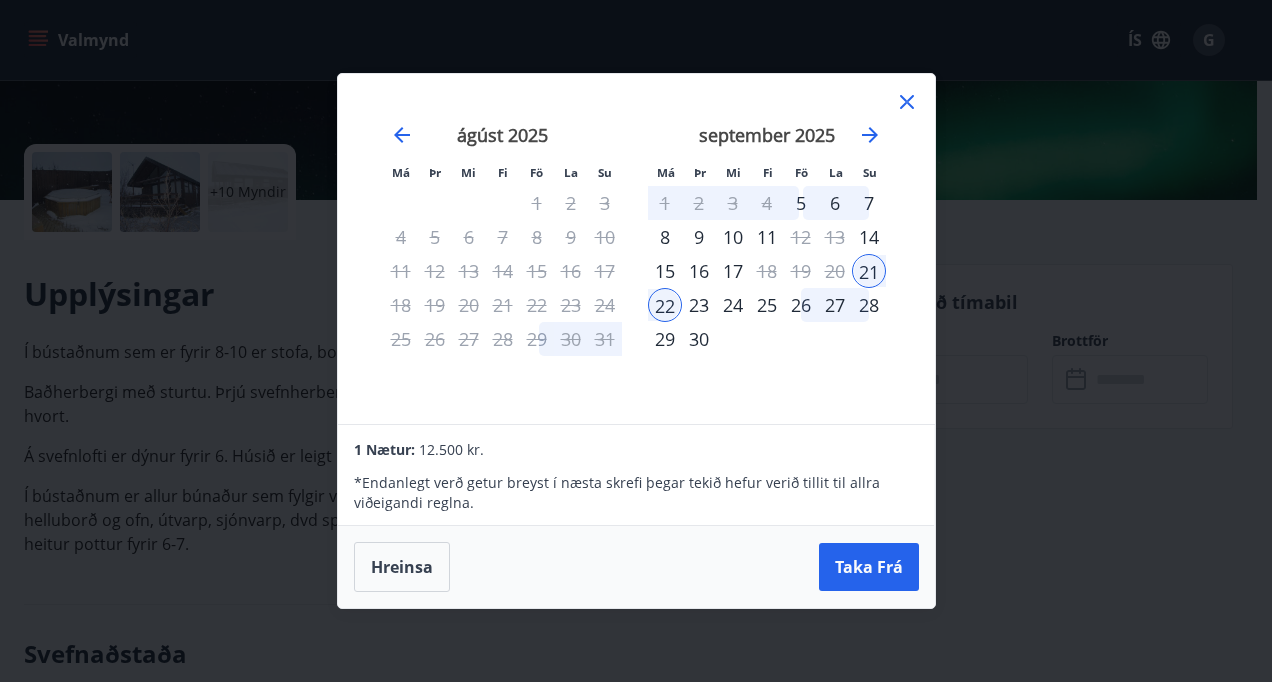 click on "23" at bounding box center (699, 305) 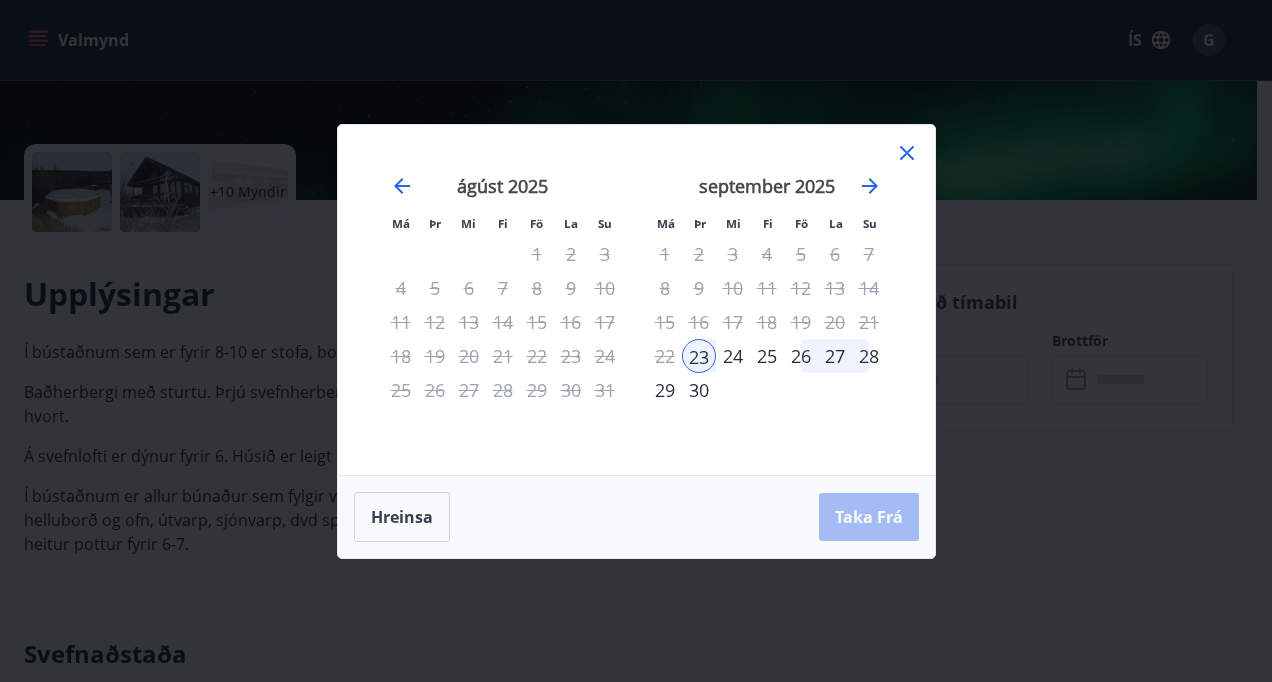 click on "24" at bounding box center (733, 356) 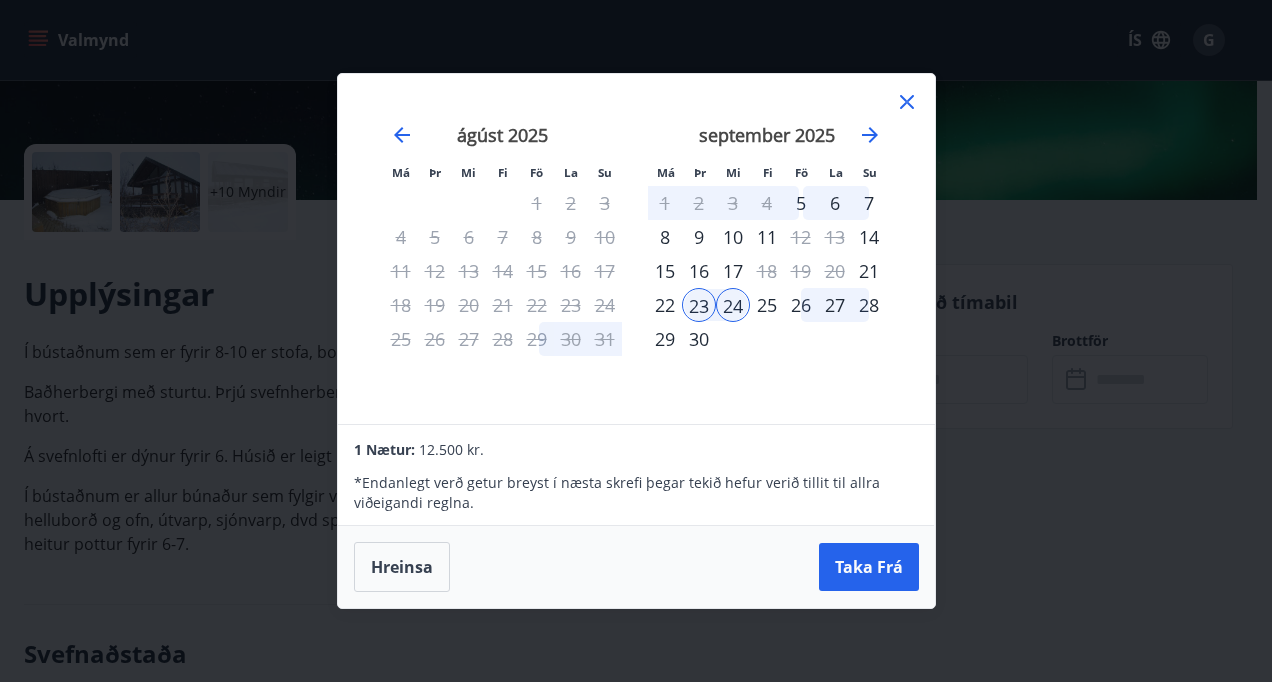 click on "25" at bounding box center [767, 305] 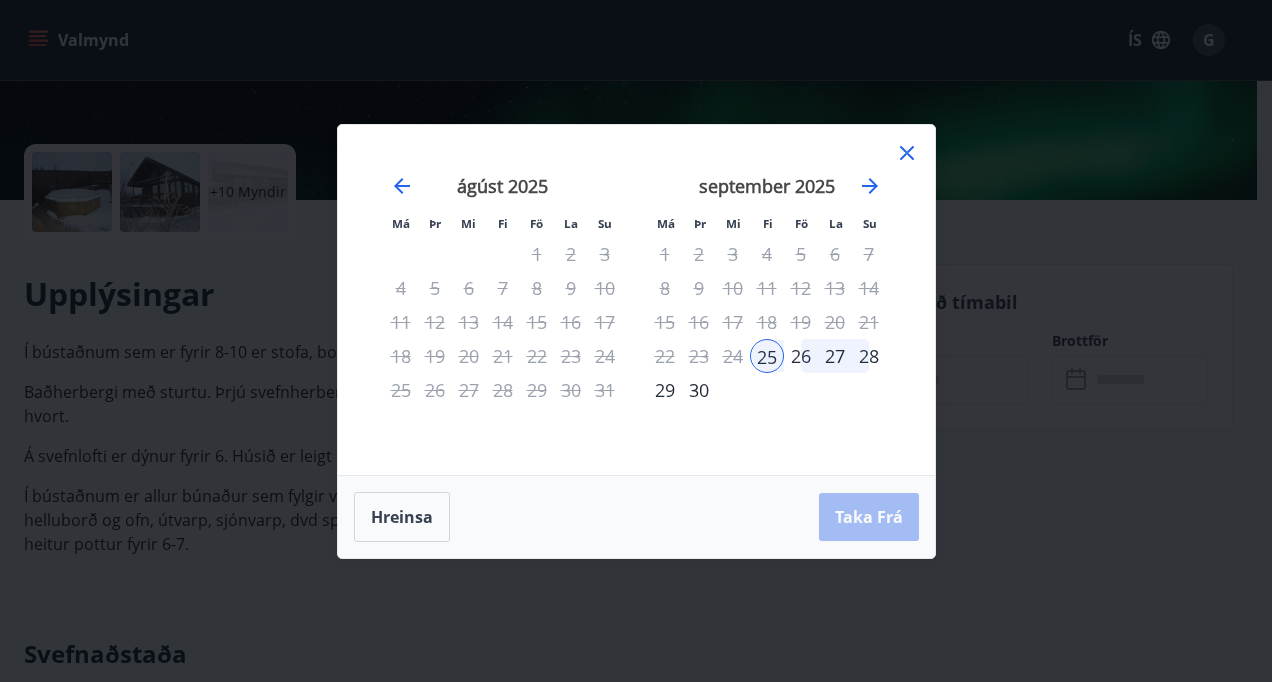 click on "26" at bounding box center (801, 356) 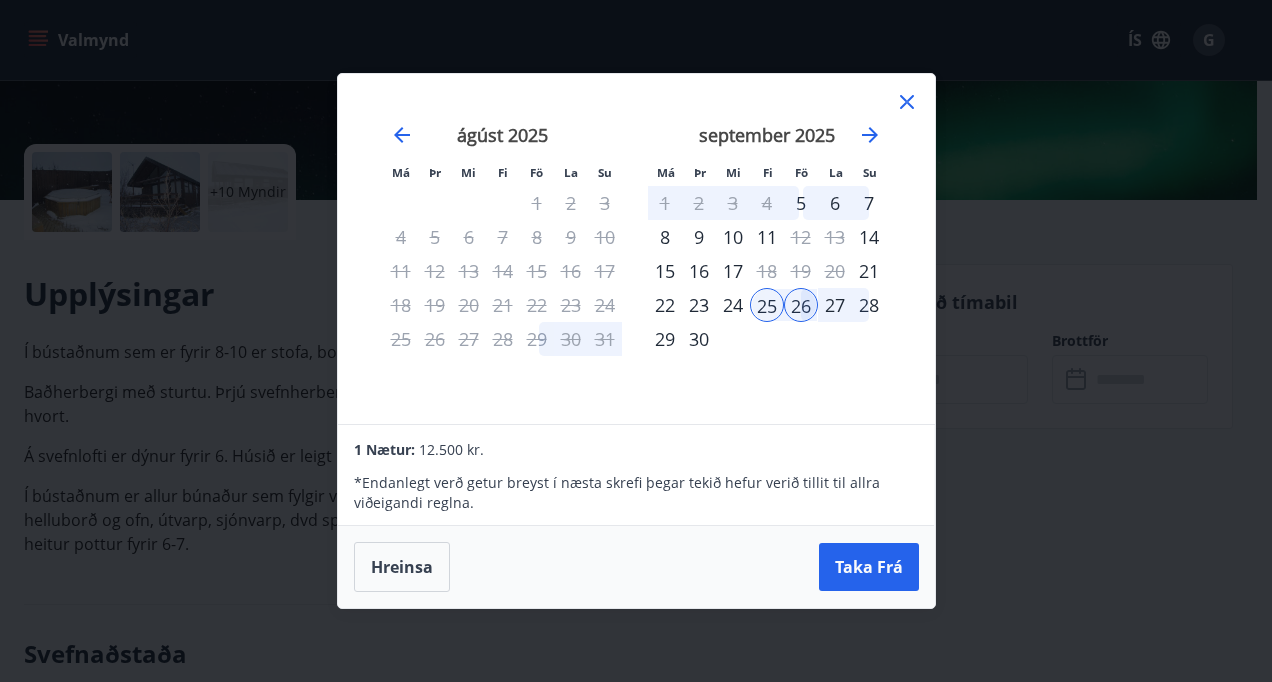 click on "24" at bounding box center (733, 305) 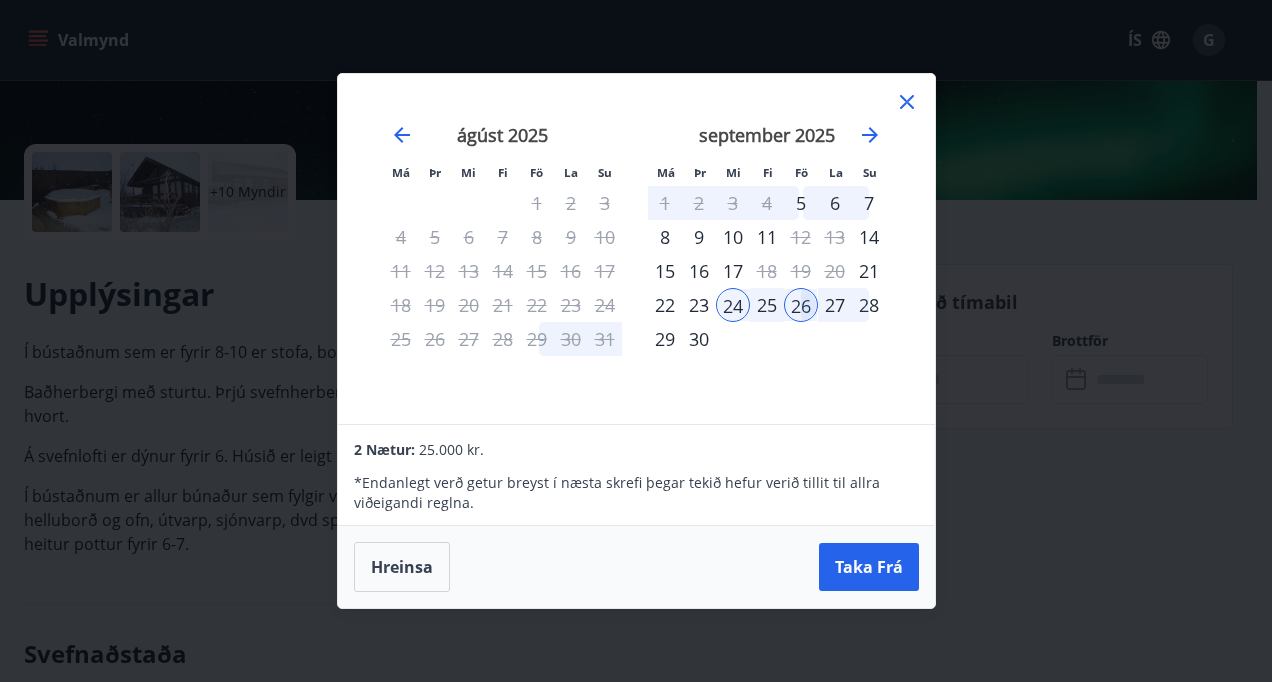 click on "25" at bounding box center [767, 305] 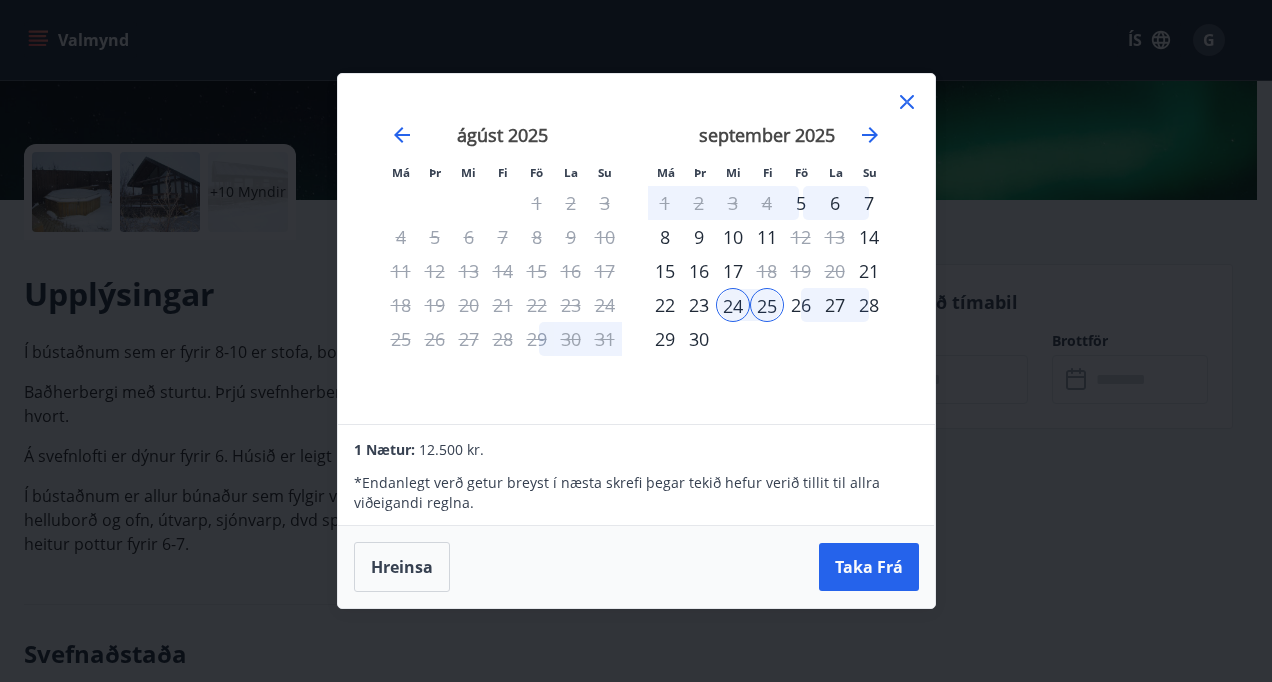 click on "26" at bounding box center (801, 305) 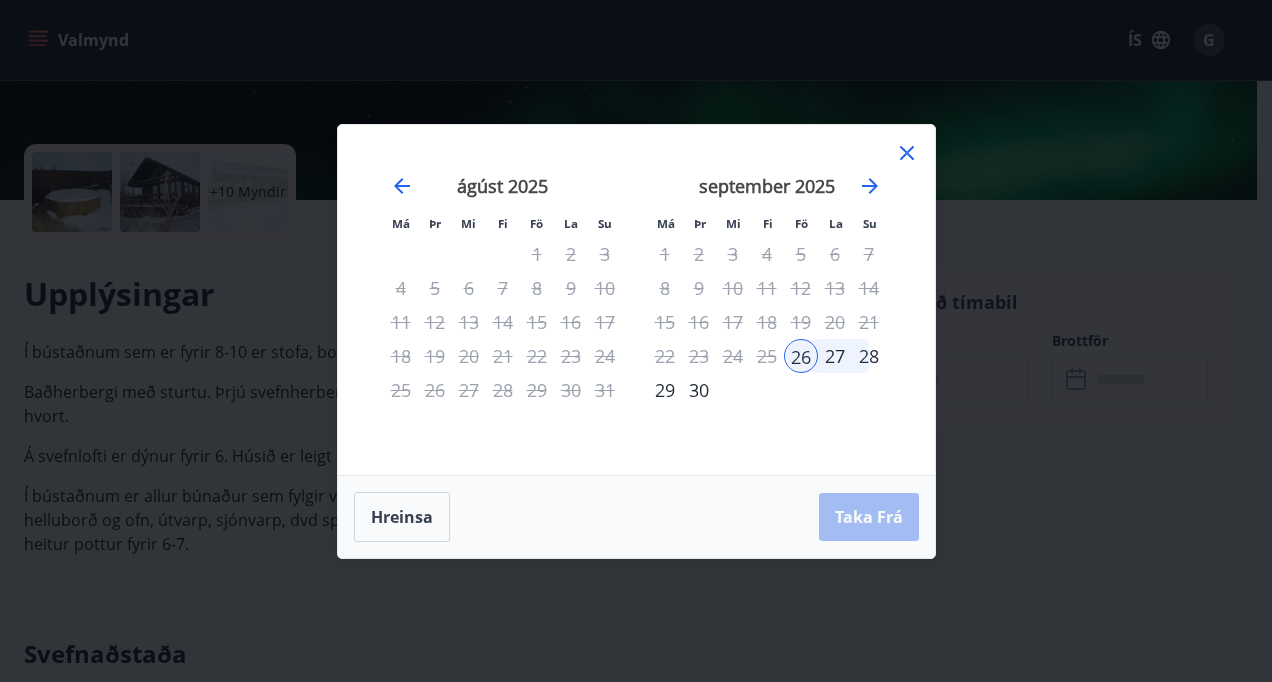 click on "21" at bounding box center [869, 322] 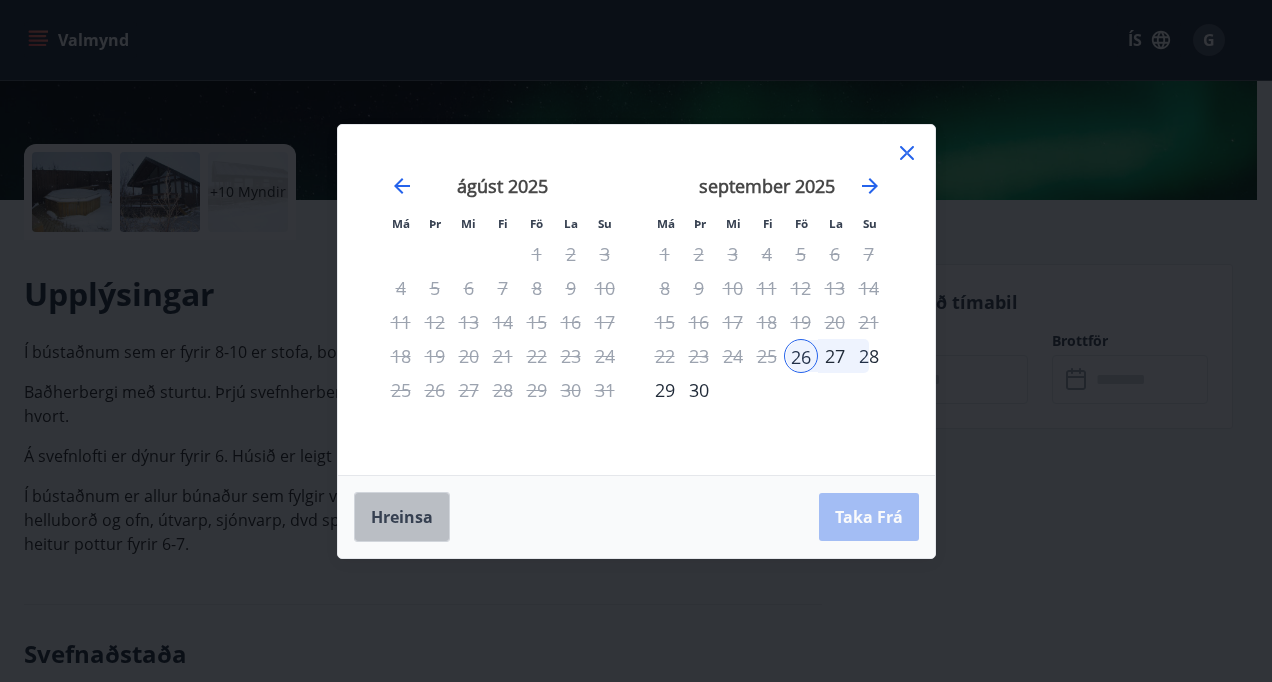 click on "Hreinsa" at bounding box center [402, 517] 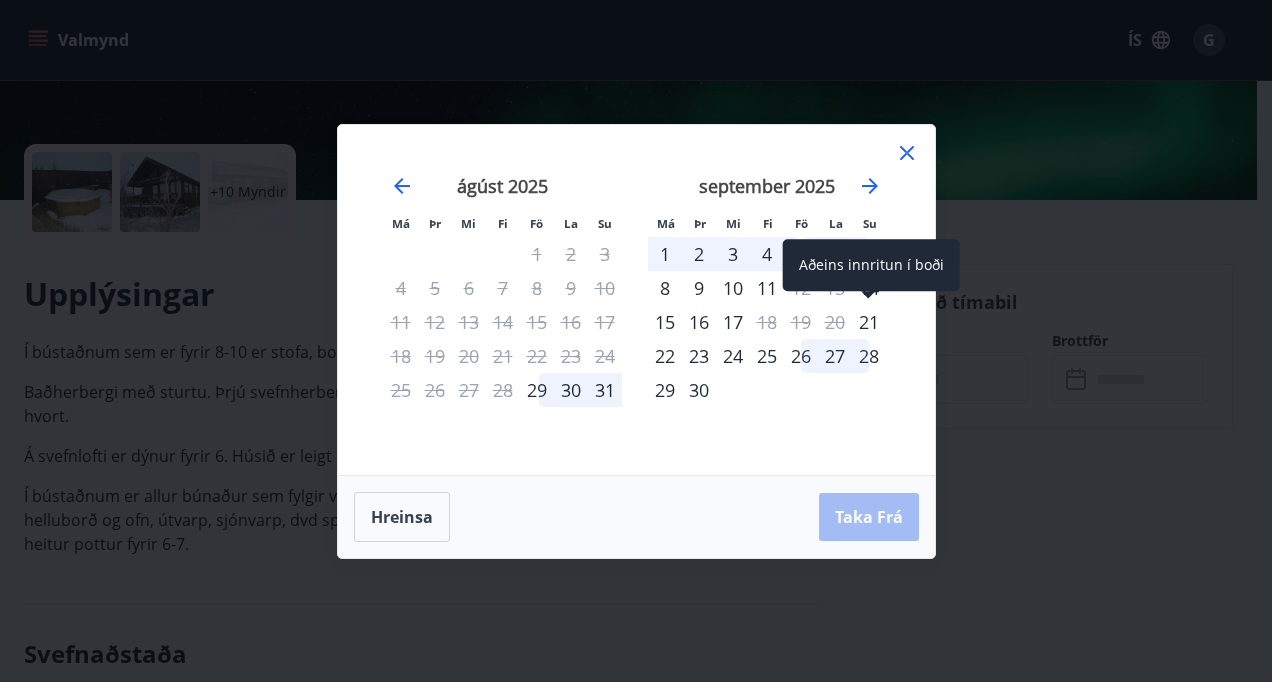 click on "21" at bounding box center [869, 322] 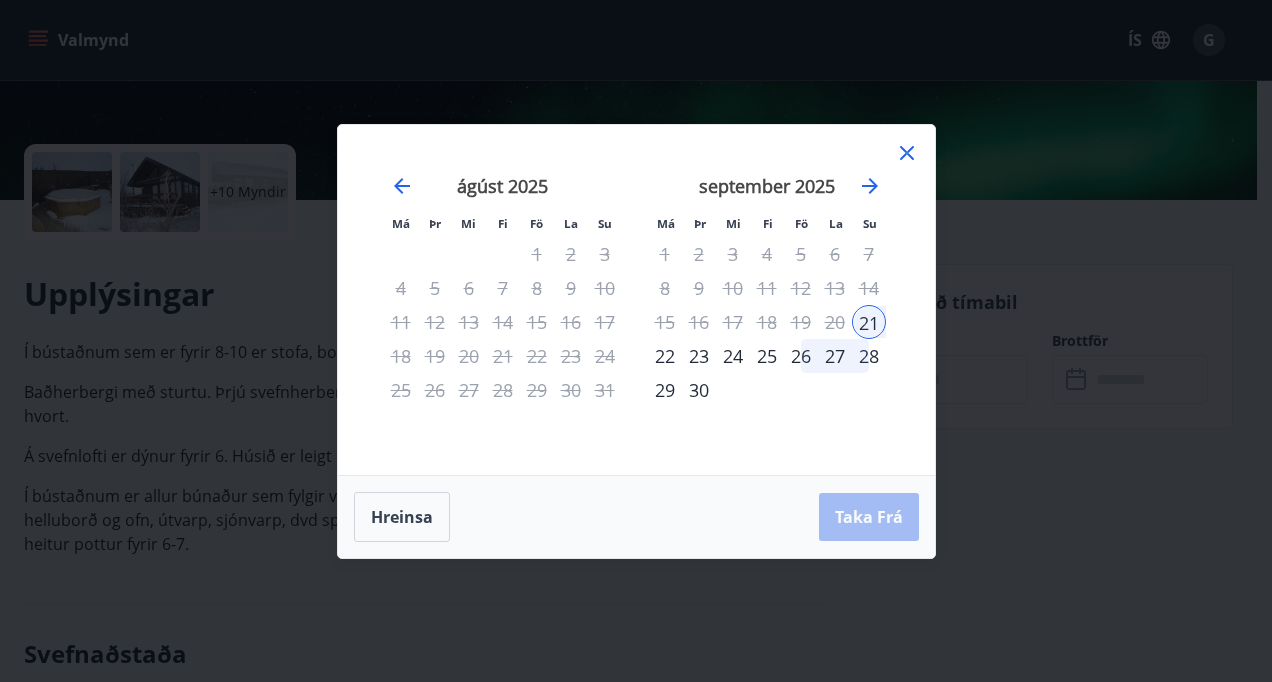 click on "22" at bounding box center [665, 356] 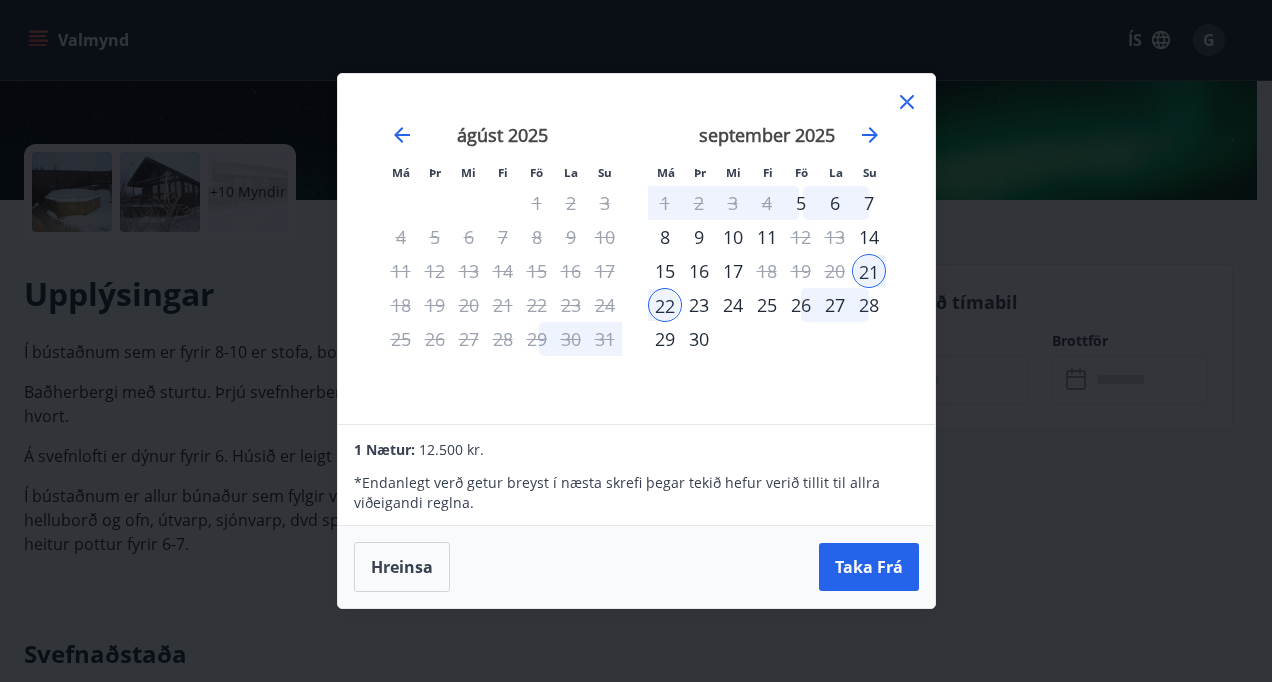 click on "23" at bounding box center (699, 305) 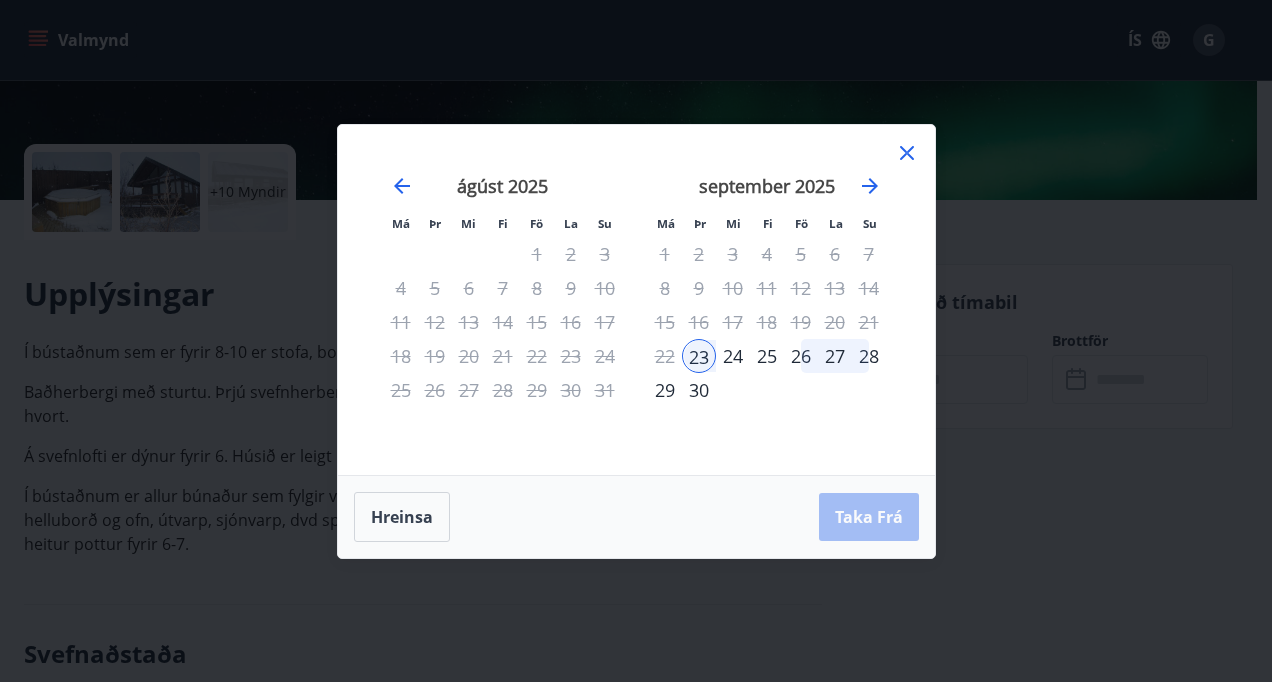 click on "24" at bounding box center [733, 356] 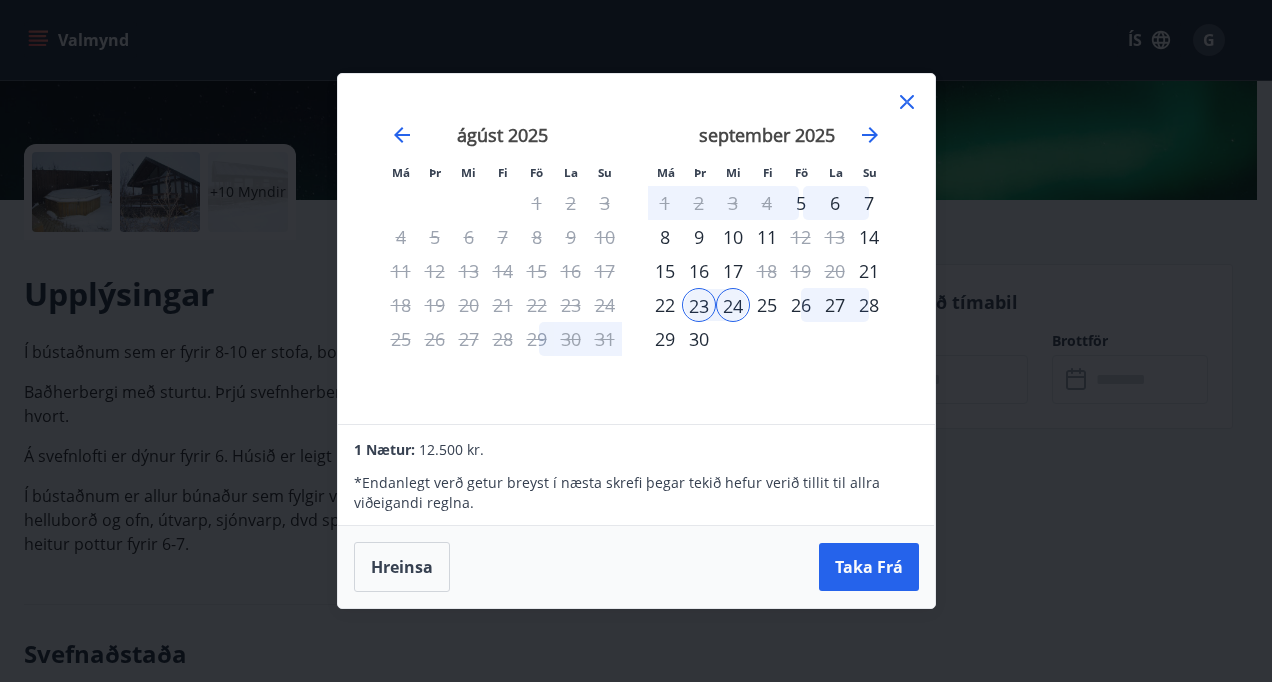 click on "25" at bounding box center [767, 305] 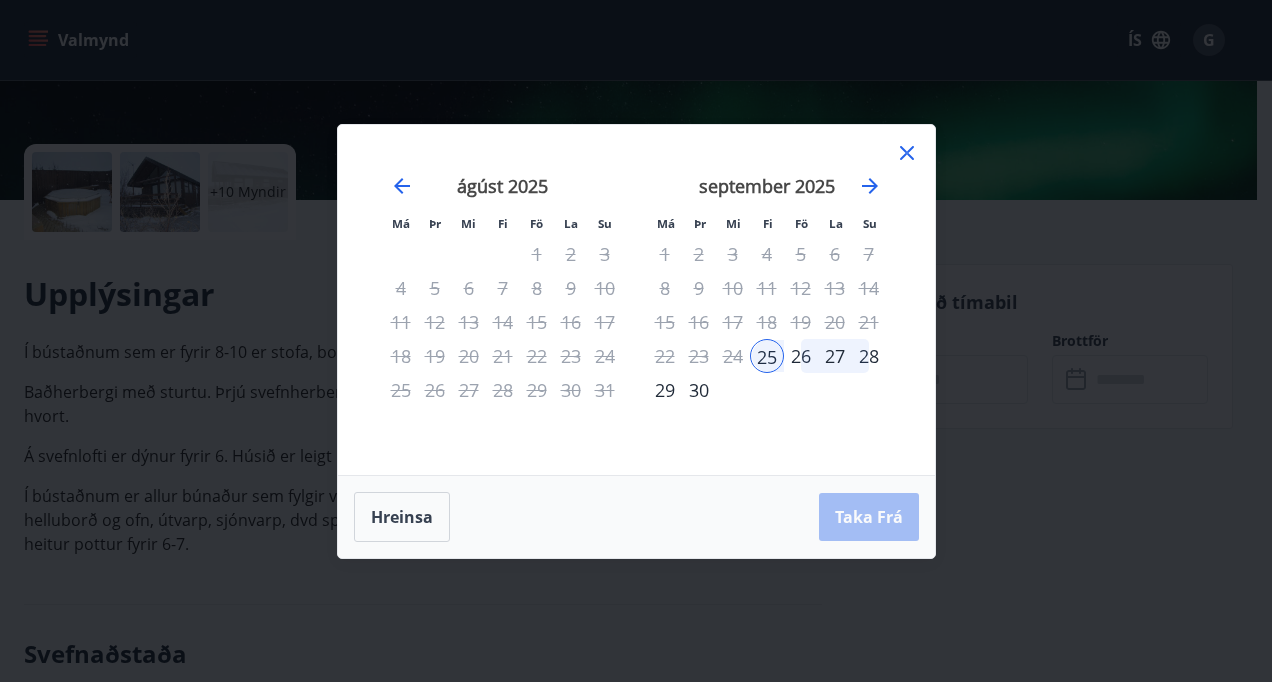click on "26" at bounding box center [801, 356] 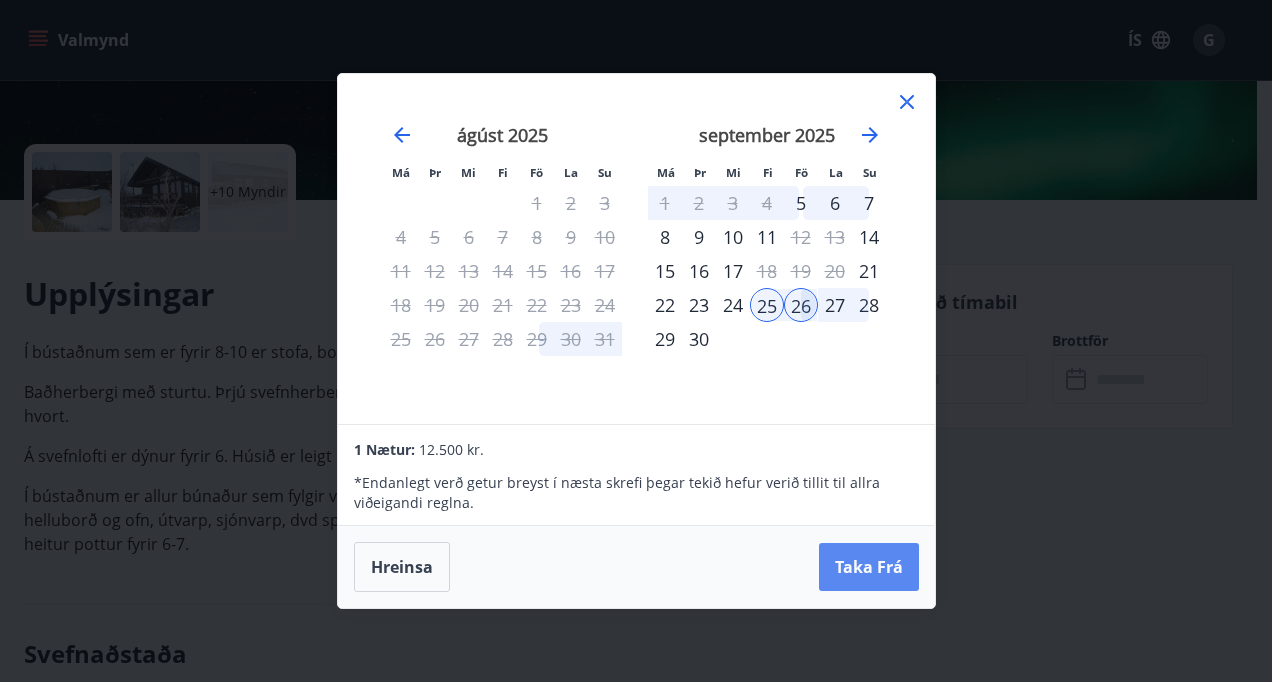 click on "Taka Frá" at bounding box center [869, 567] 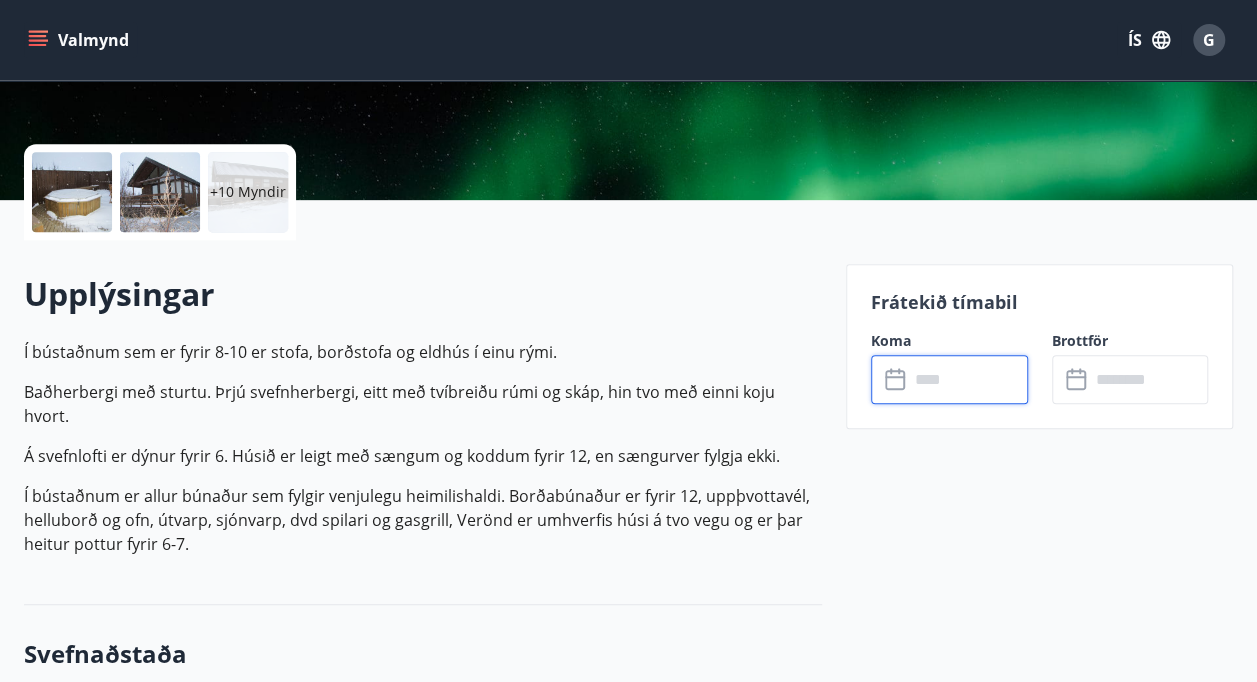 type on "******" 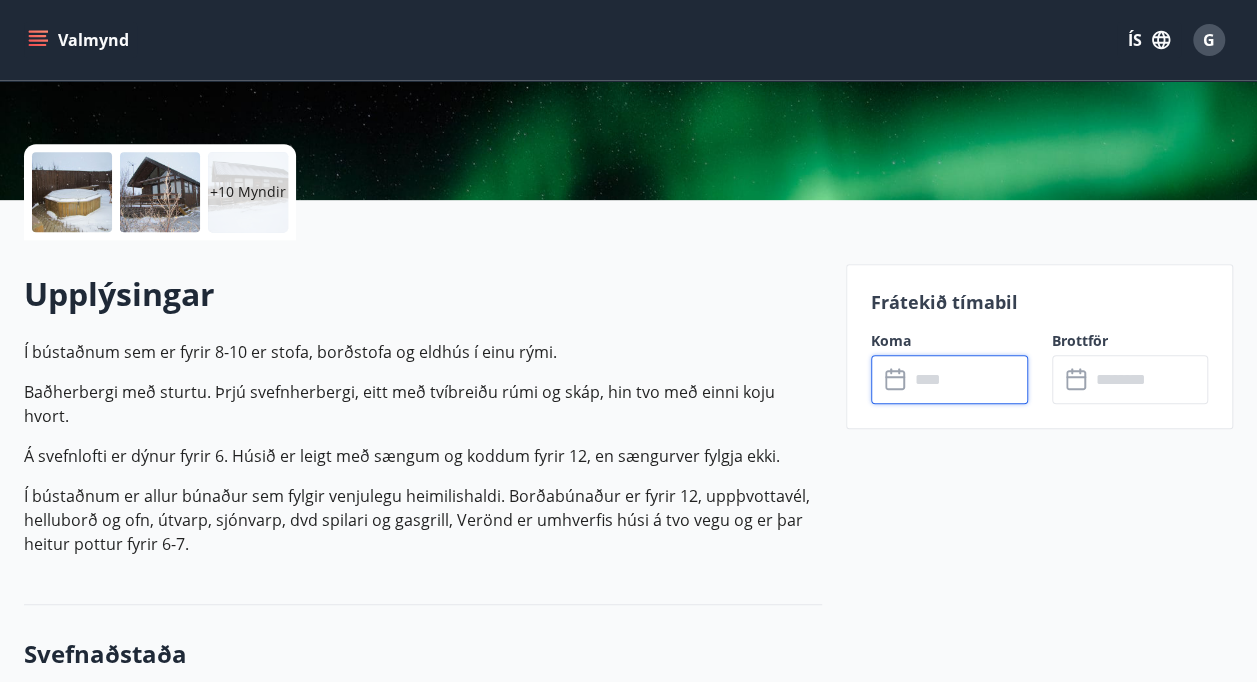 type on "******" 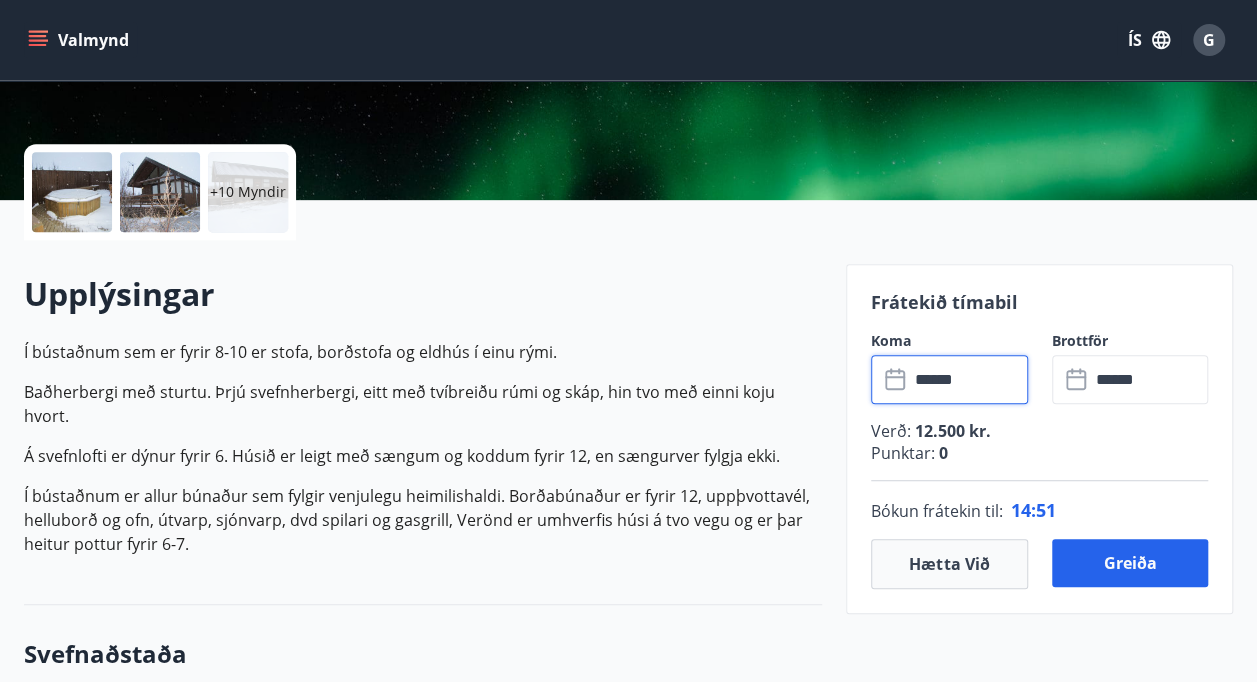 click 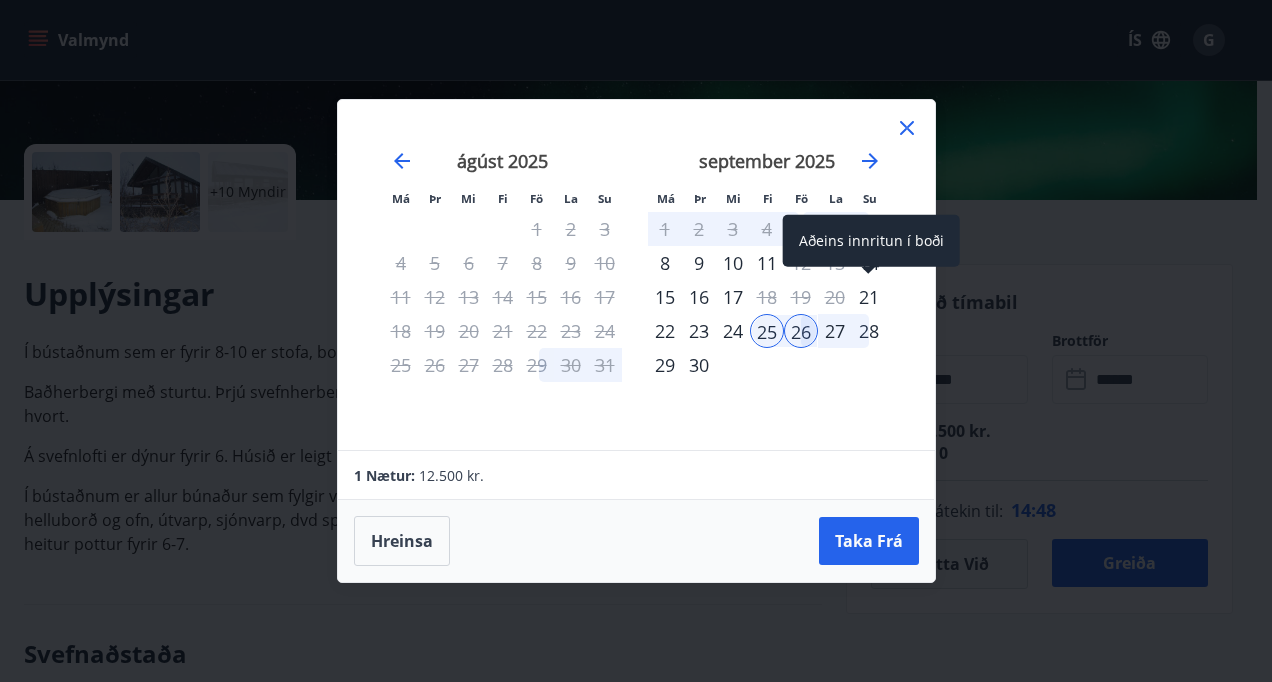 click on "21" at bounding box center [869, 297] 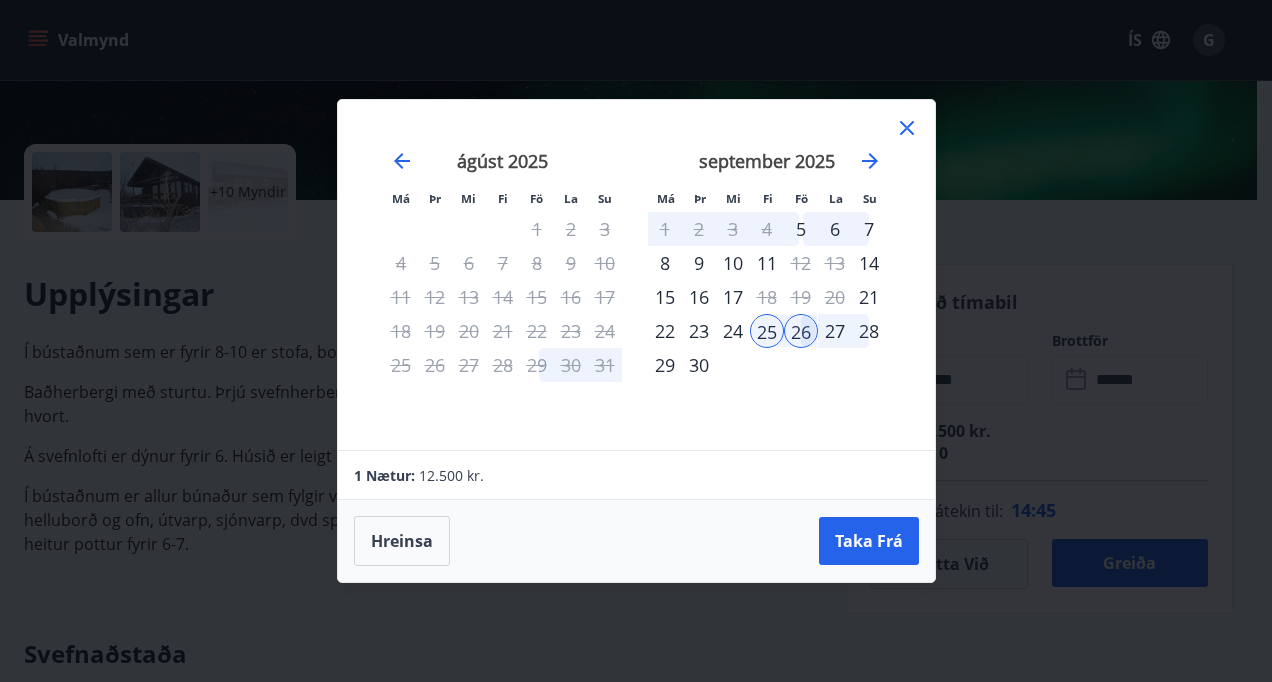 click on "25" at bounding box center (767, 331) 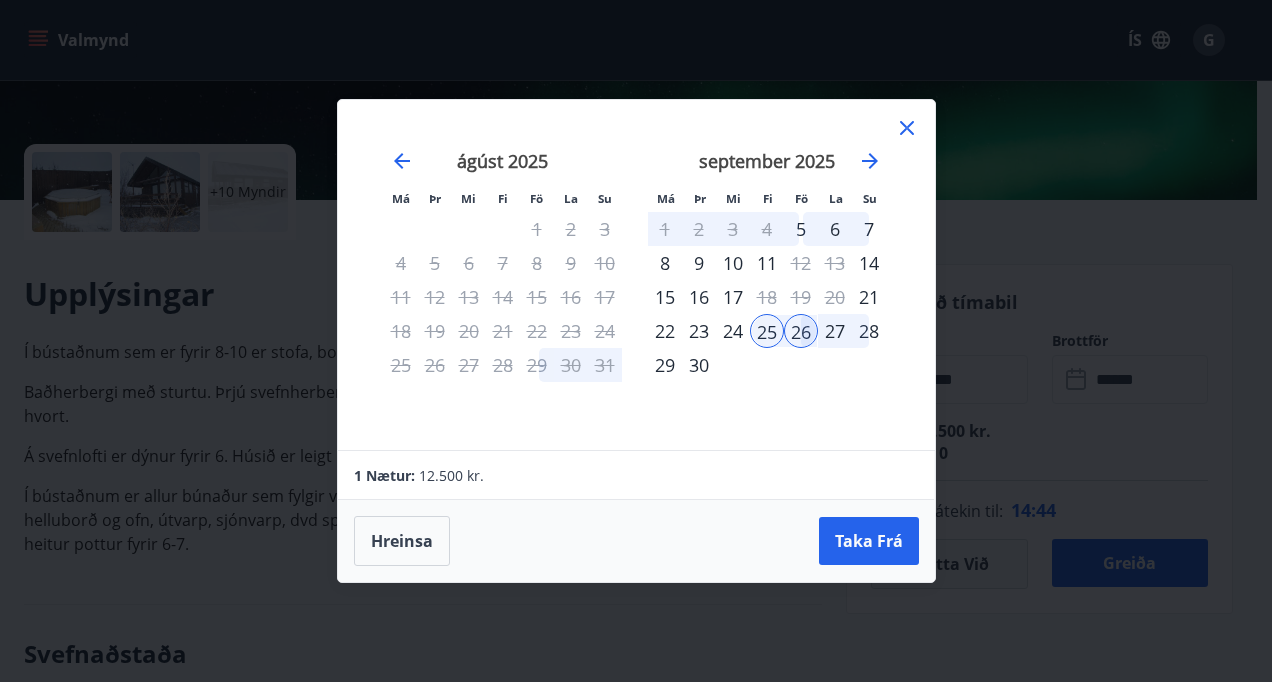 click on "25" at bounding box center [767, 331] 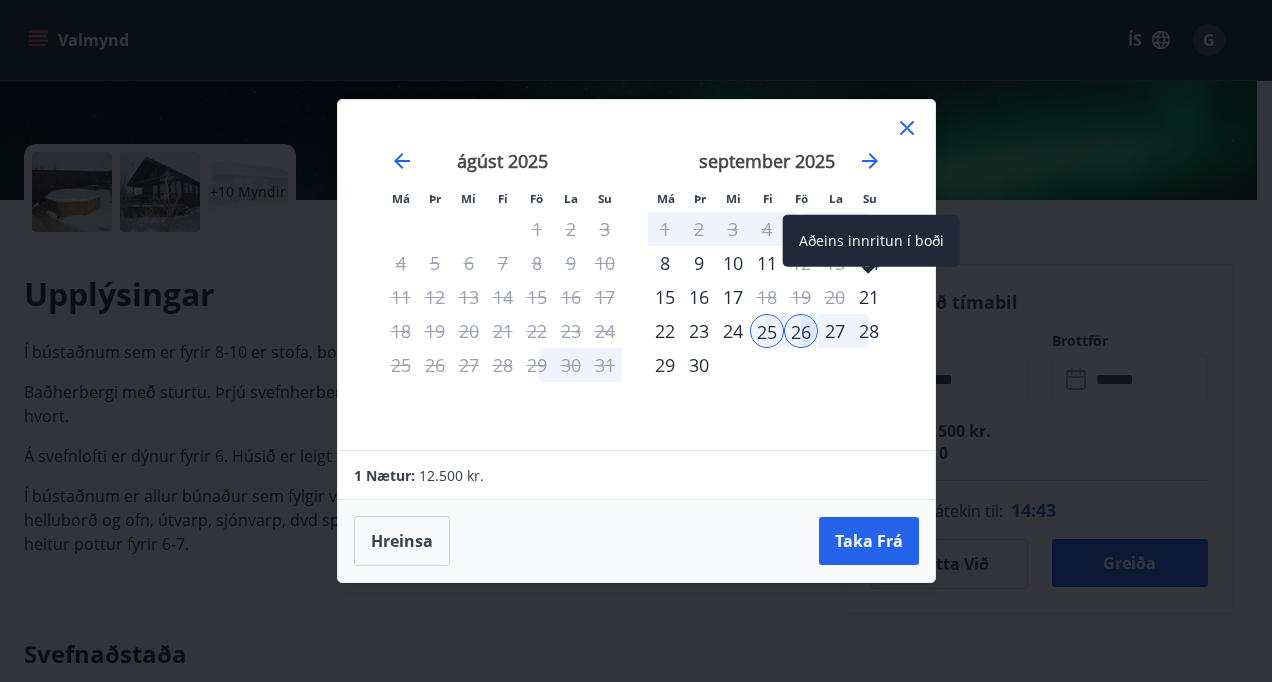 click on "21" at bounding box center (869, 297) 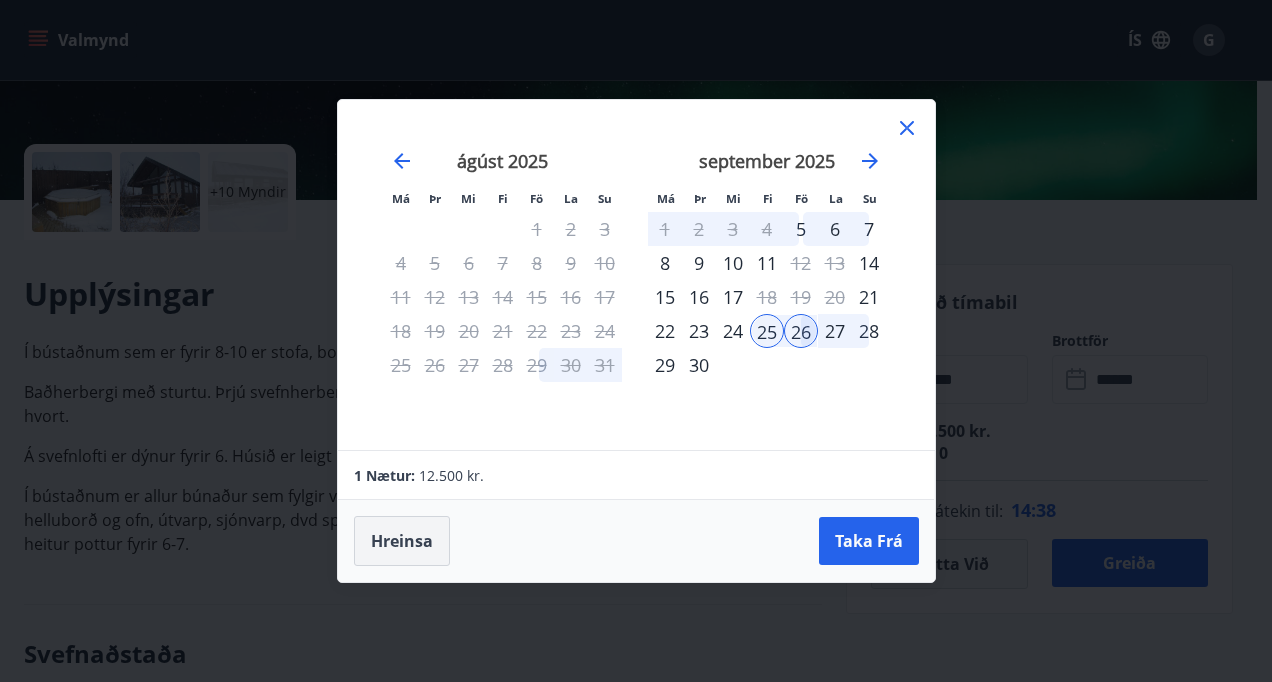 click on "Hreinsa" at bounding box center (402, 541) 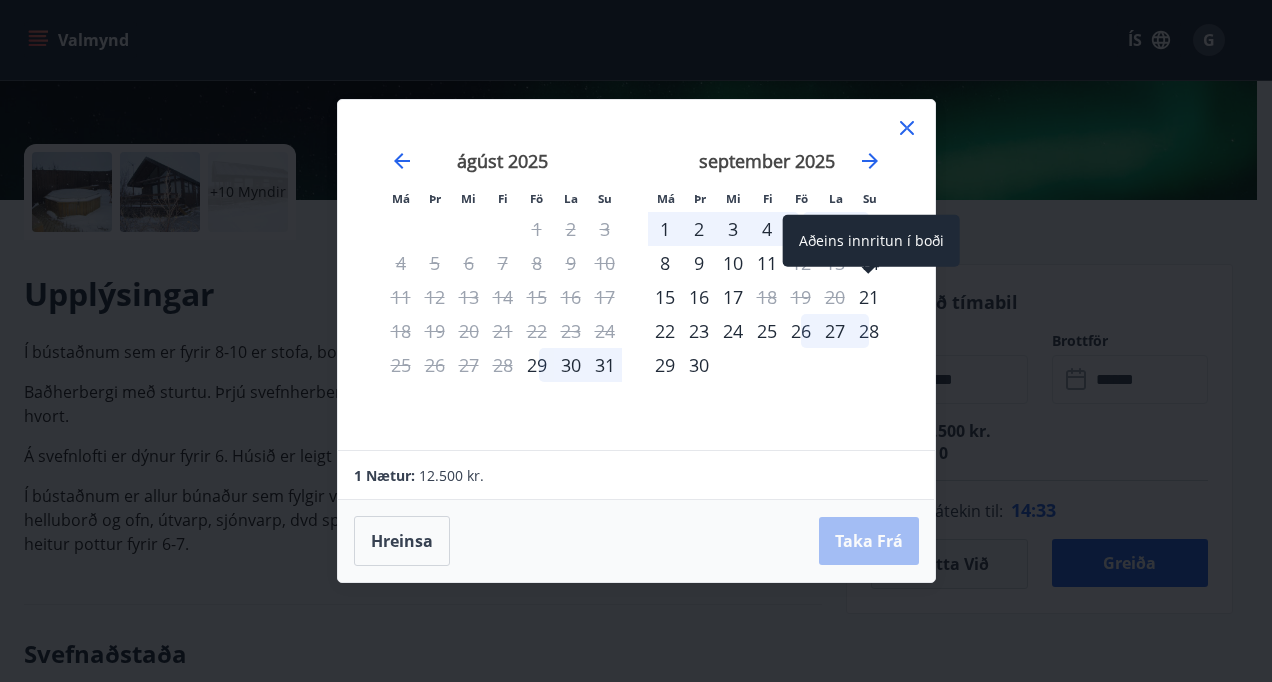 click on "21" at bounding box center [869, 297] 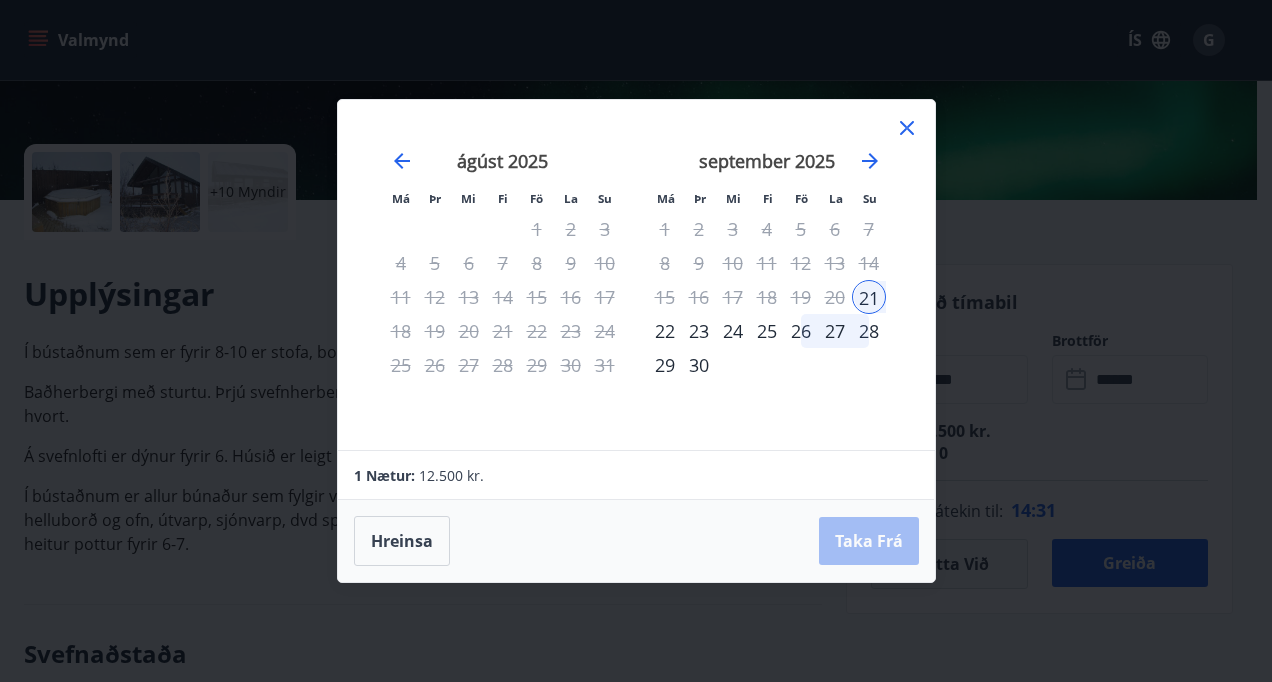 click on "26" at bounding box center [801, 331] 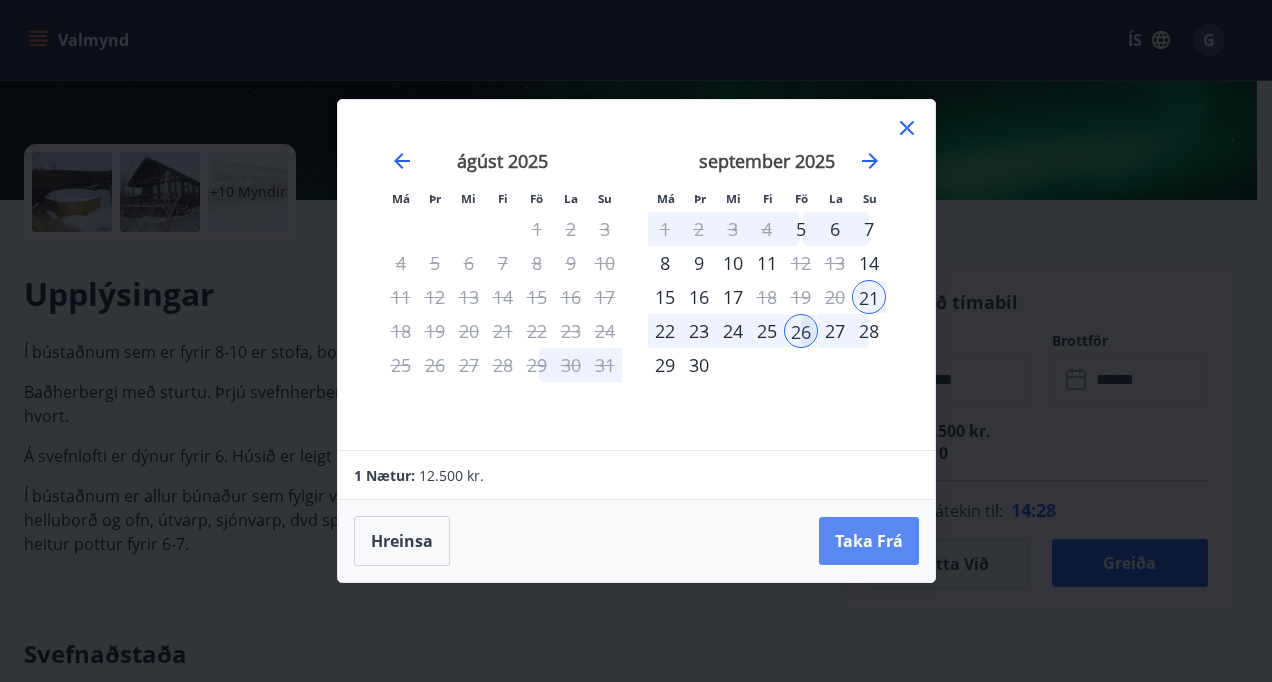 click on "Taka Frá" at bounding box center (869, 541) 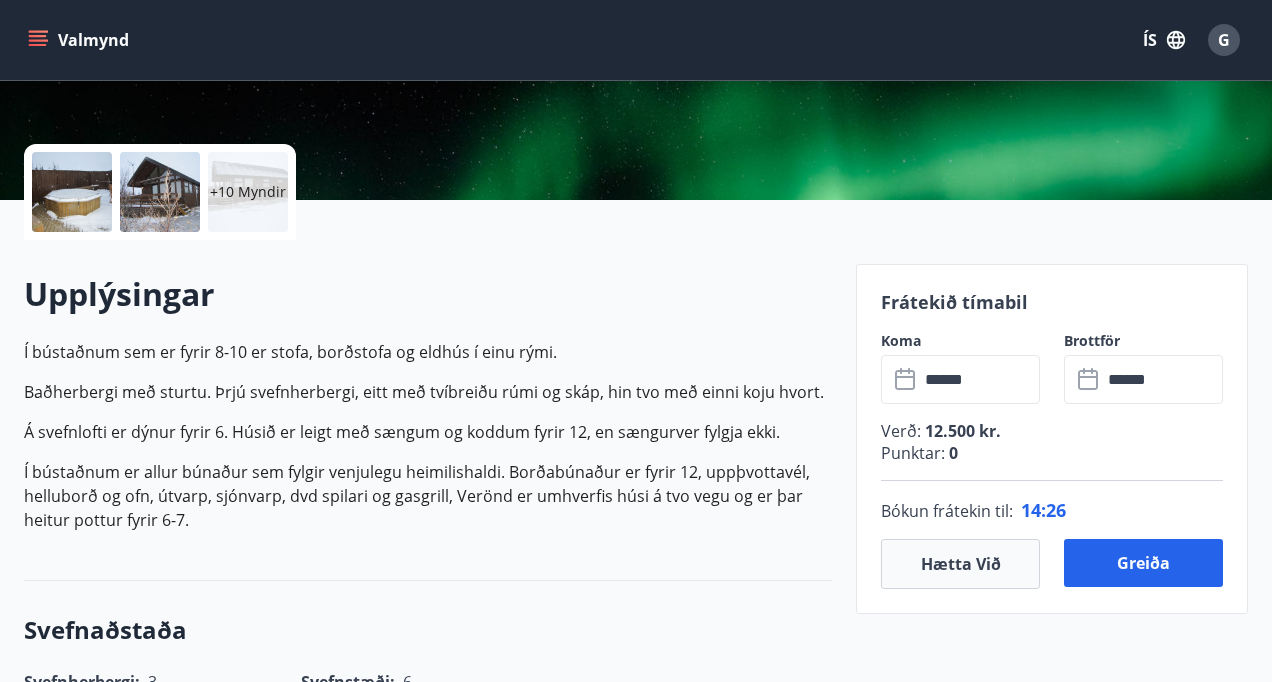type on "******" 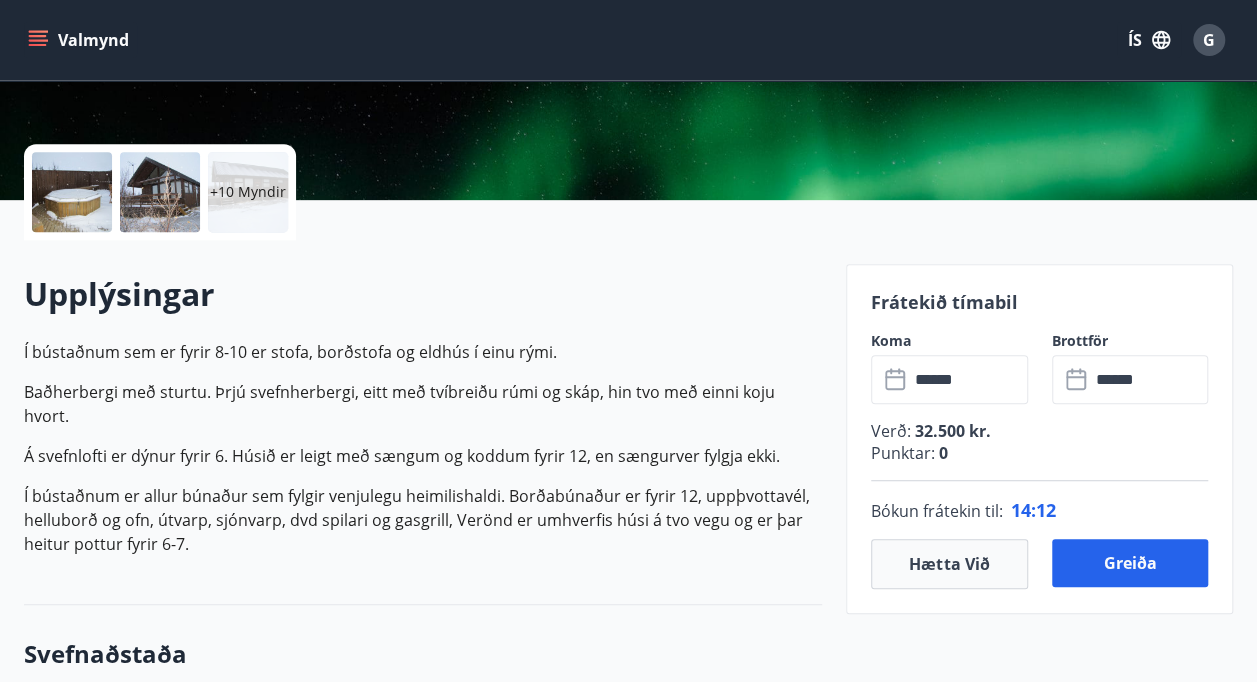 click on "******" at bounding box center (1149, 379) 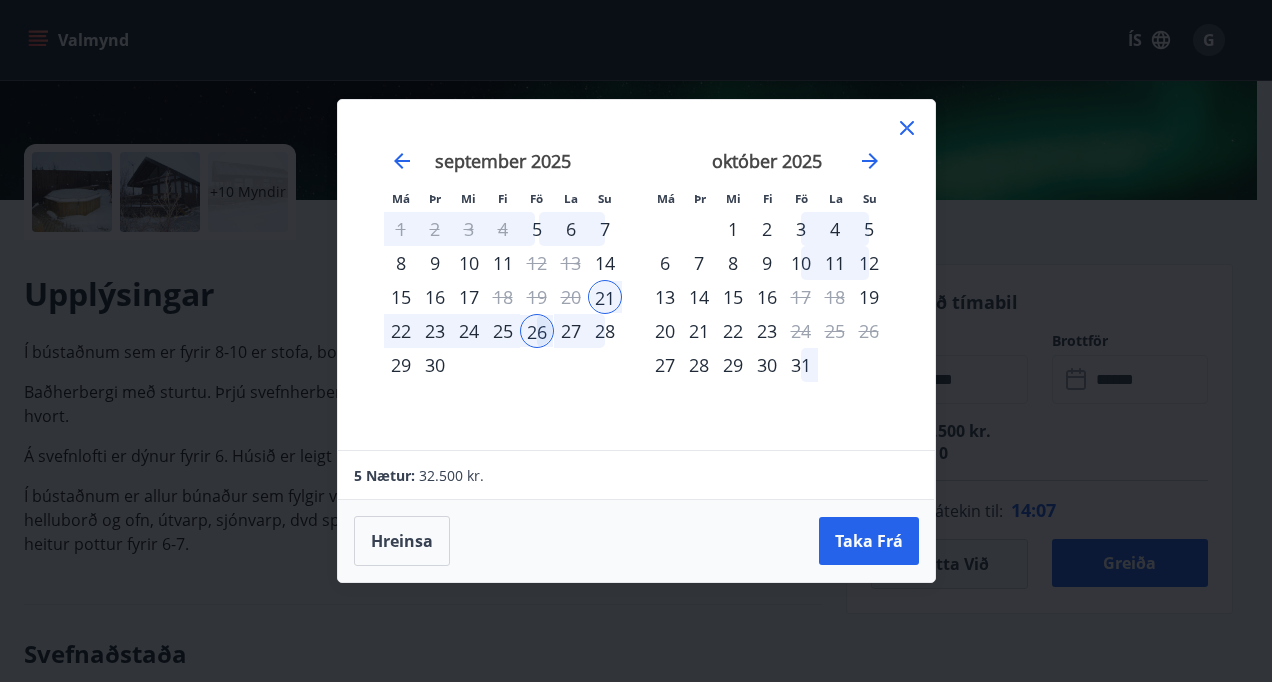 click on "25" at bounding box center [503, 331] 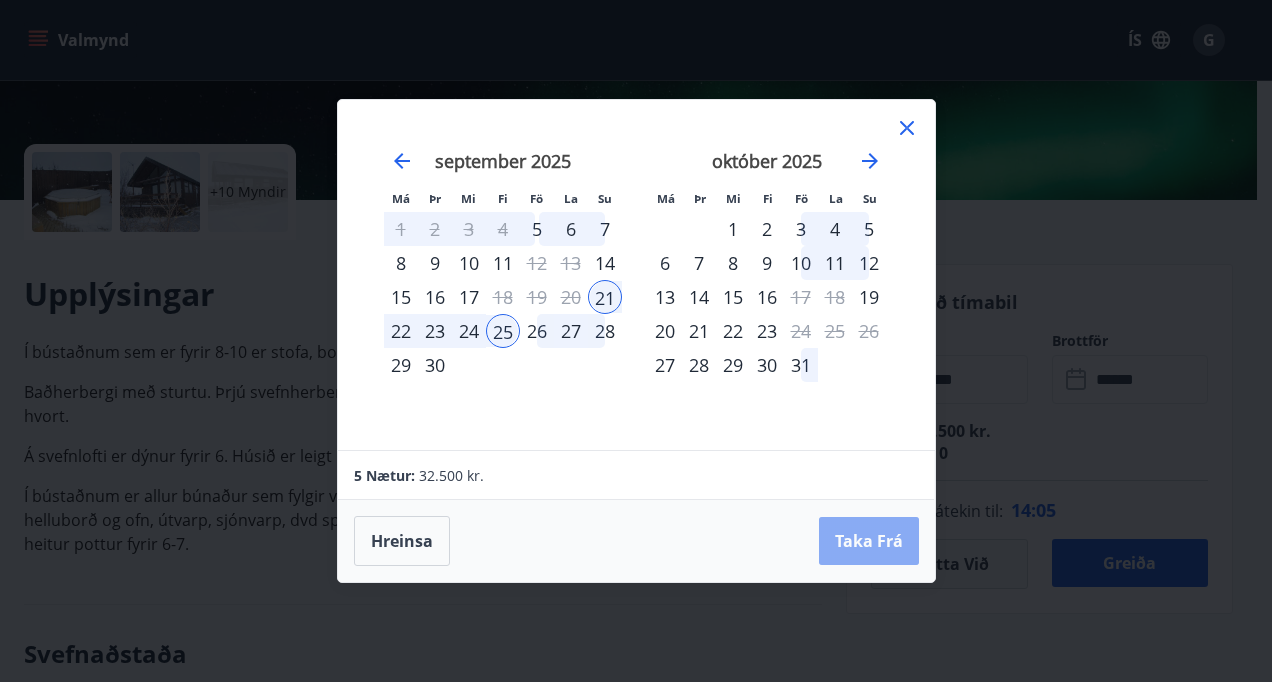 click on "Taka Frá" at bounding box center [869, 541] 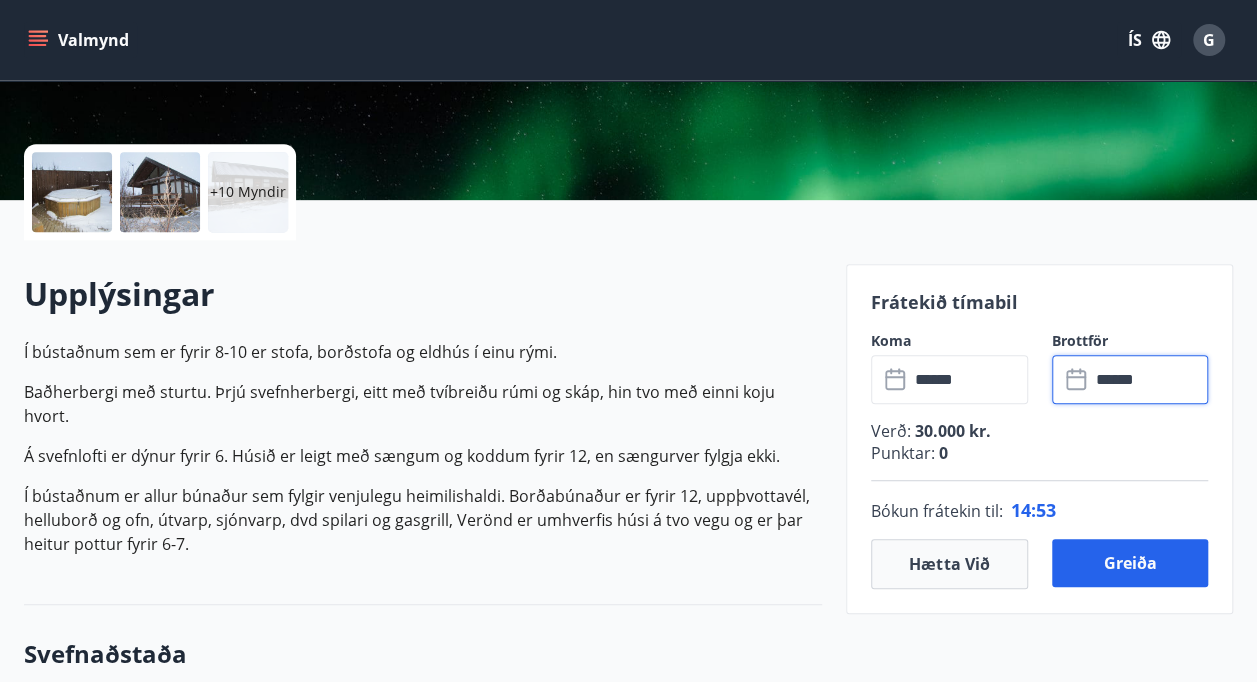 click on "******" at bounding box center (1149, 379) 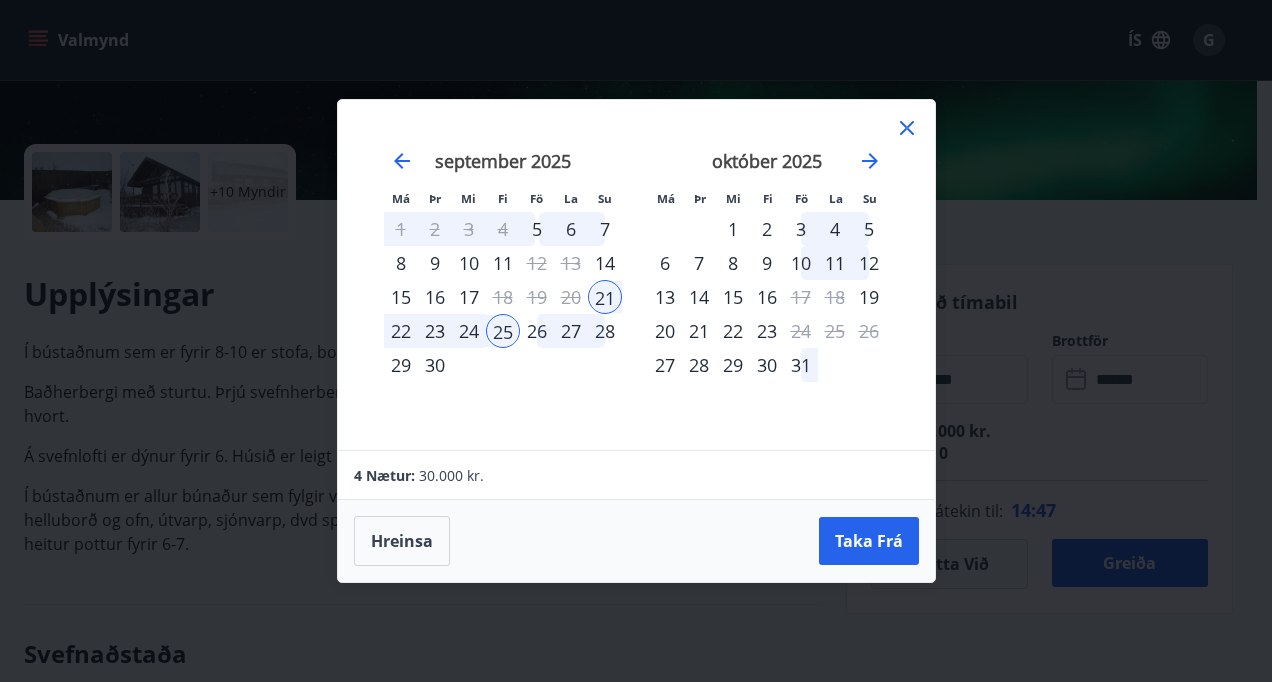 click on "26" at bounding box center [537, 331] 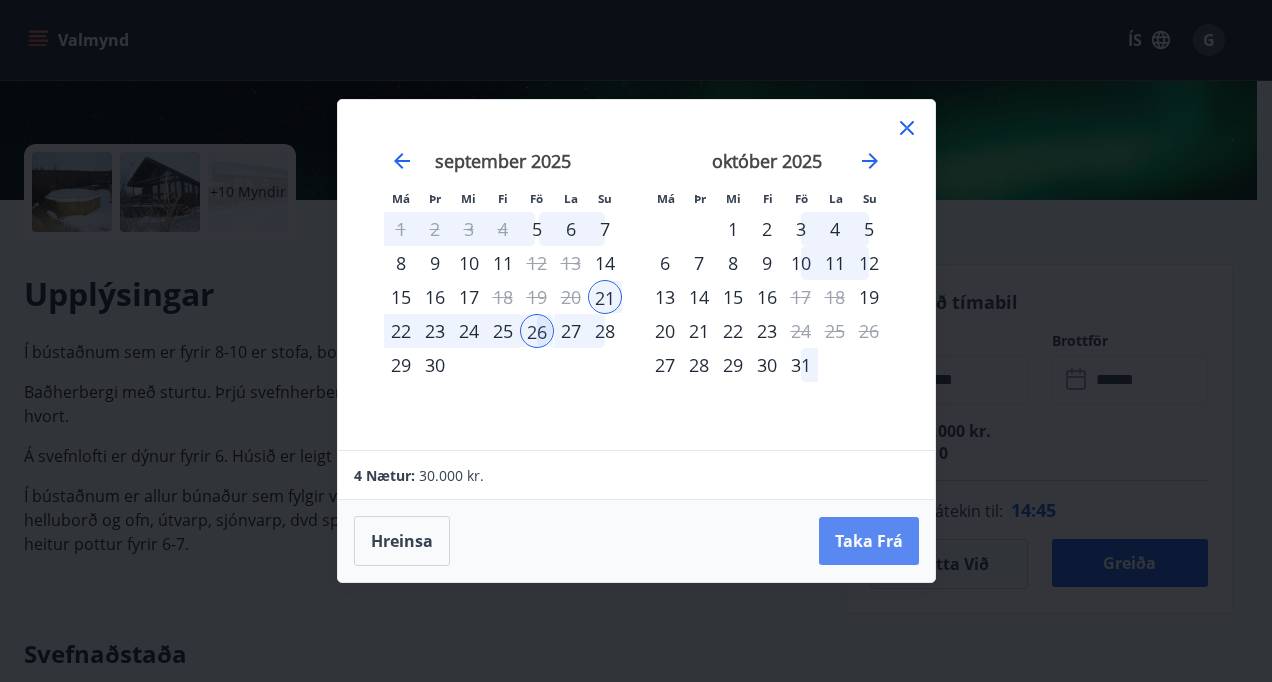 click on "Taka Frá" at bounding box center [869, 541] 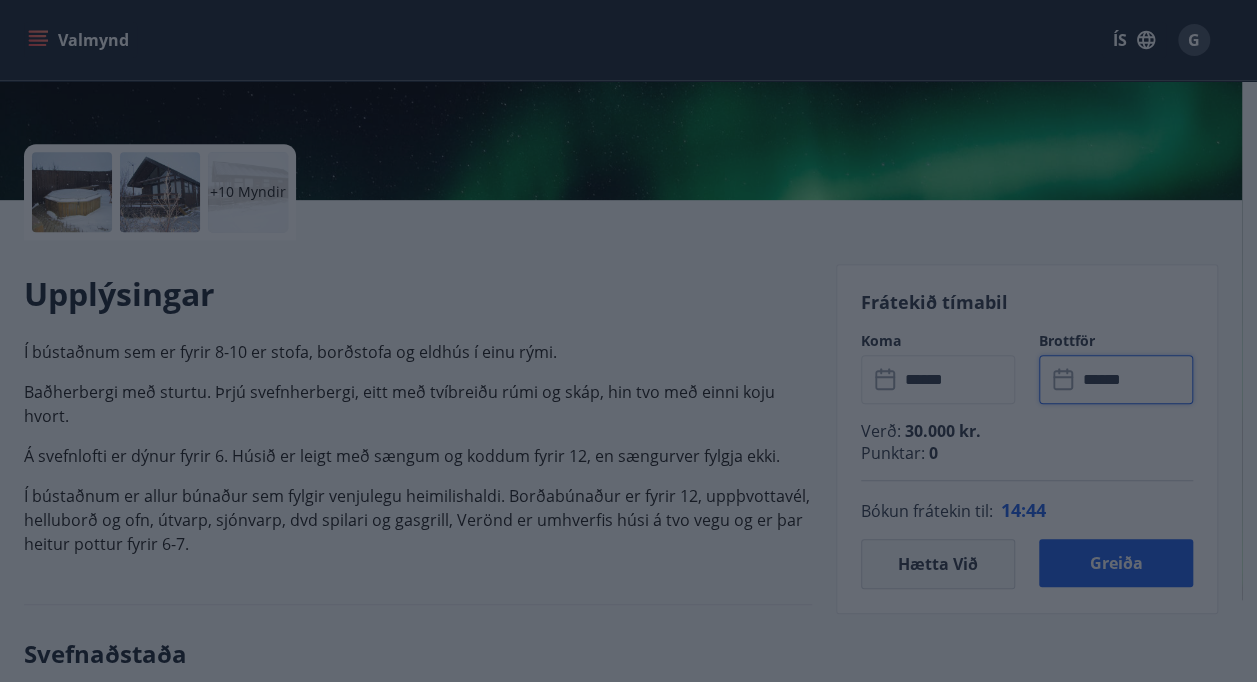 type on "******" 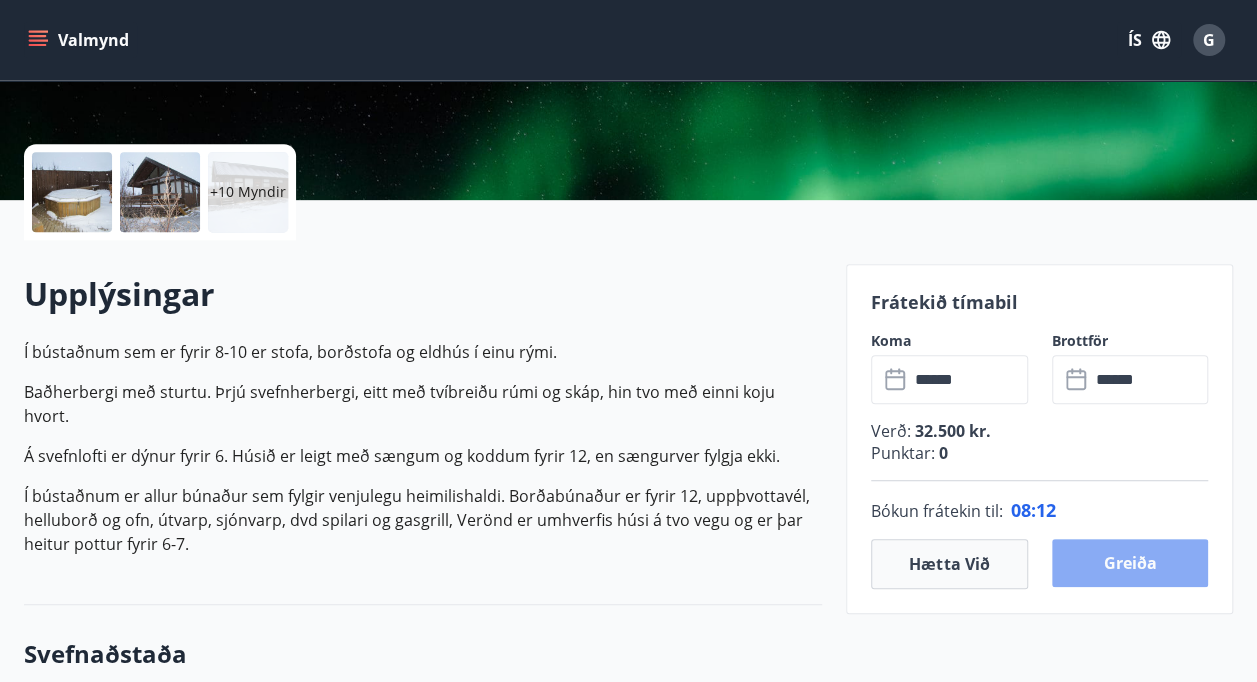 click on "Greiða" at bounding box center [1130, 563] 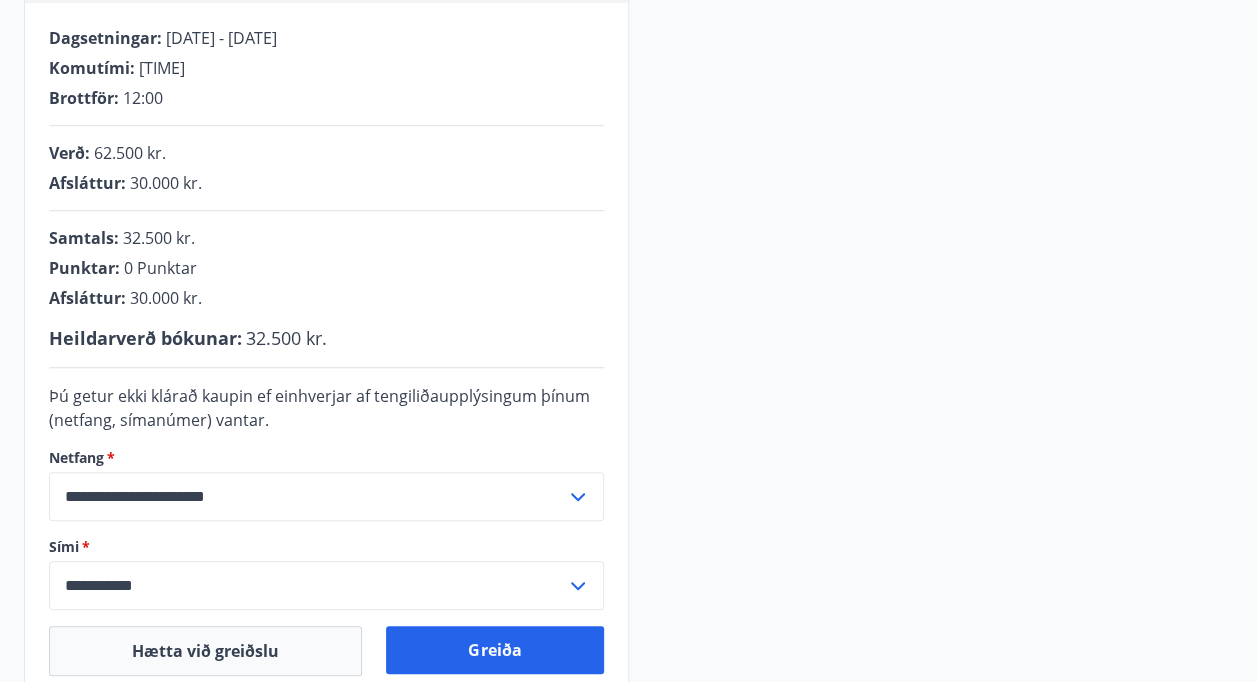 scroll, scrollTop: 500, scrollLeft: 0, axis: vertical 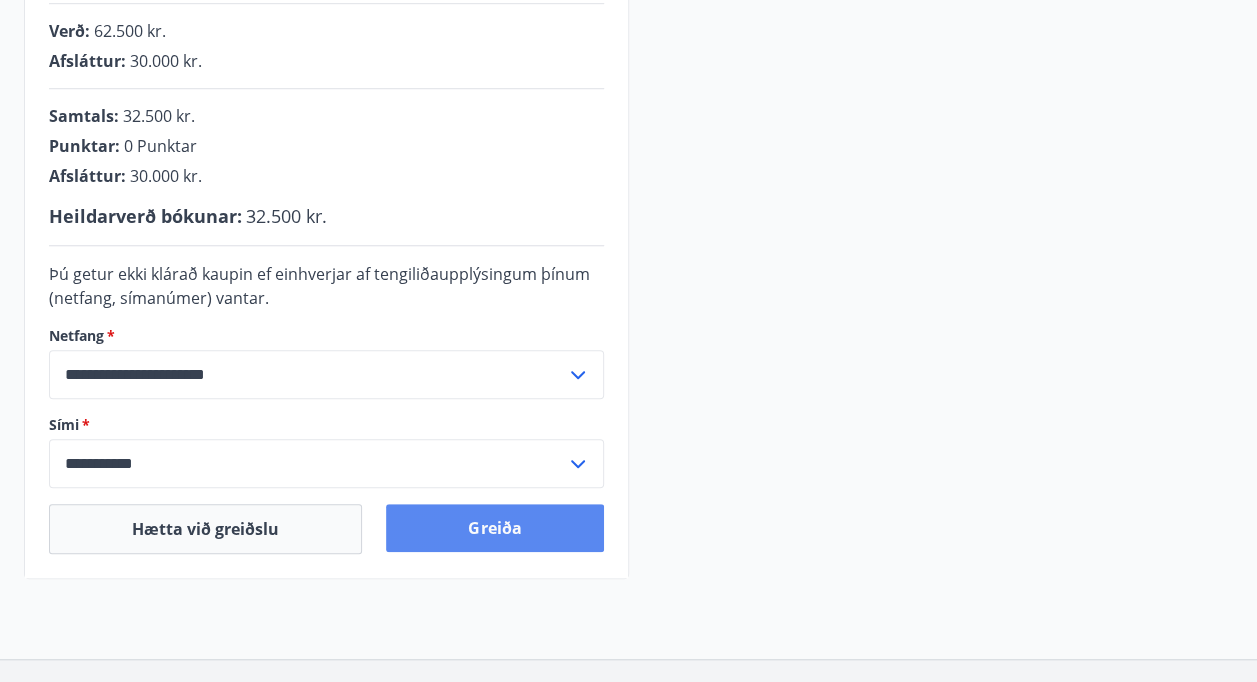 click on "Greiða" at bounding box center [494, 528] 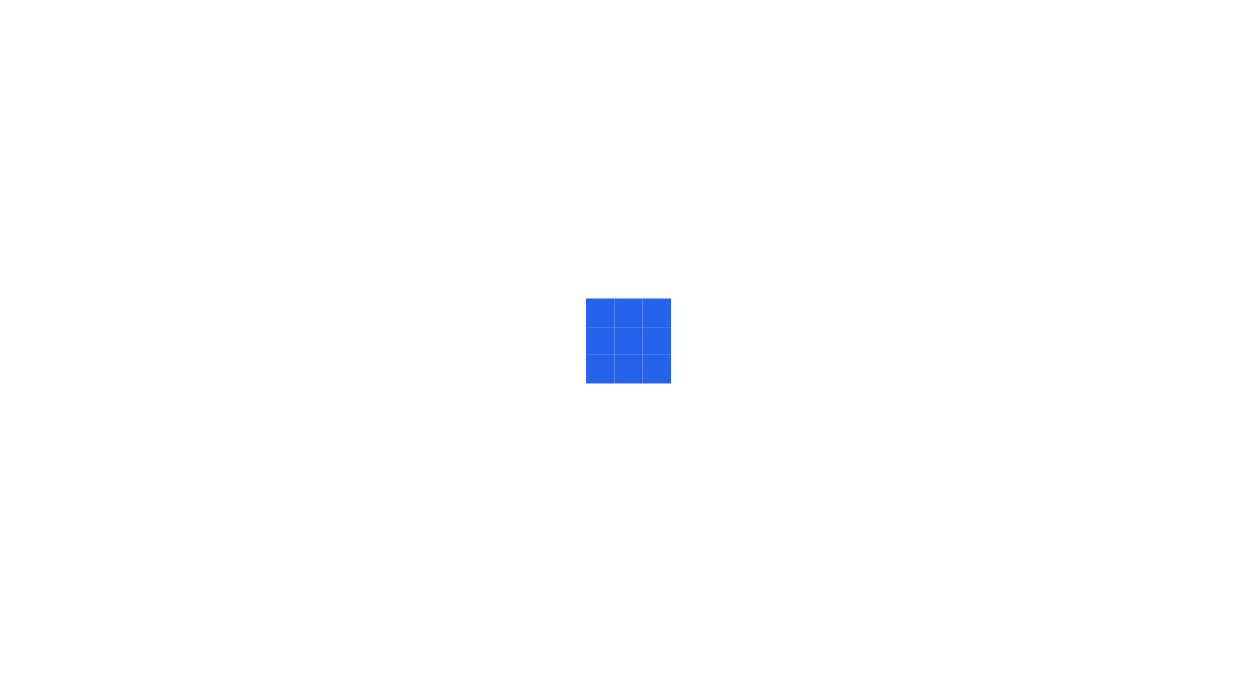 scroll, scrollTop: 0, scrollLeft: 0, axis: both 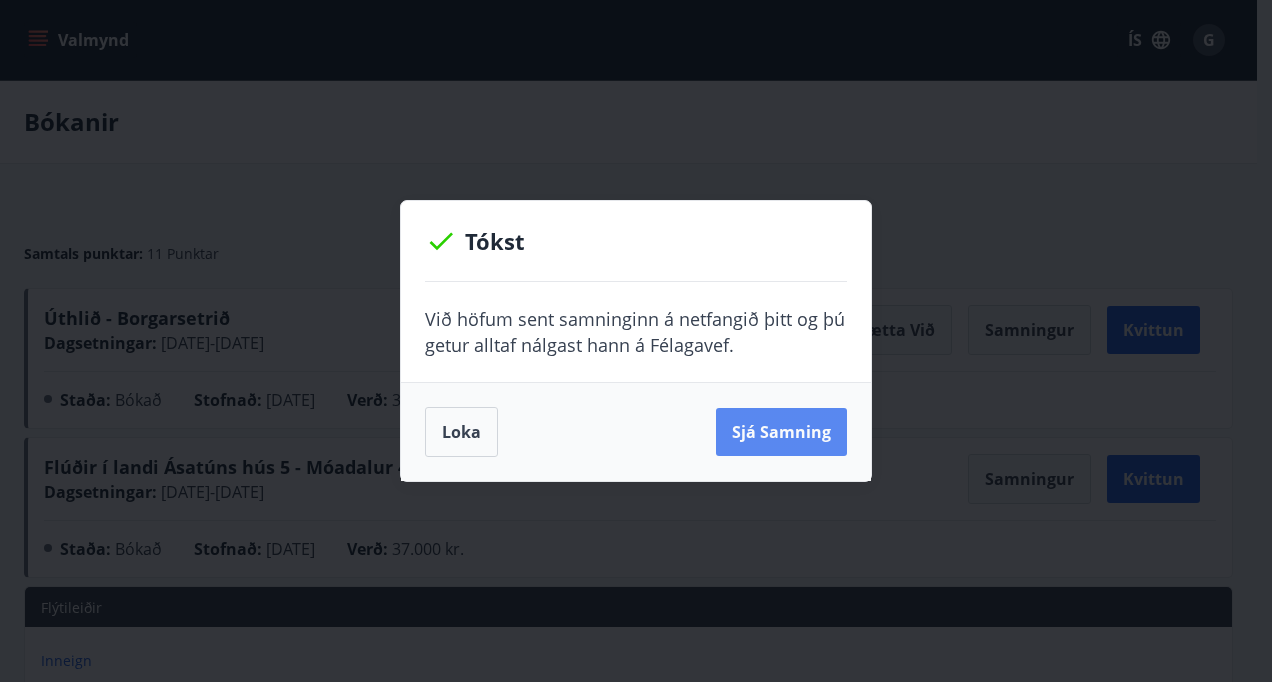 click on "Sjá samning" at bounding box center (781, 432) 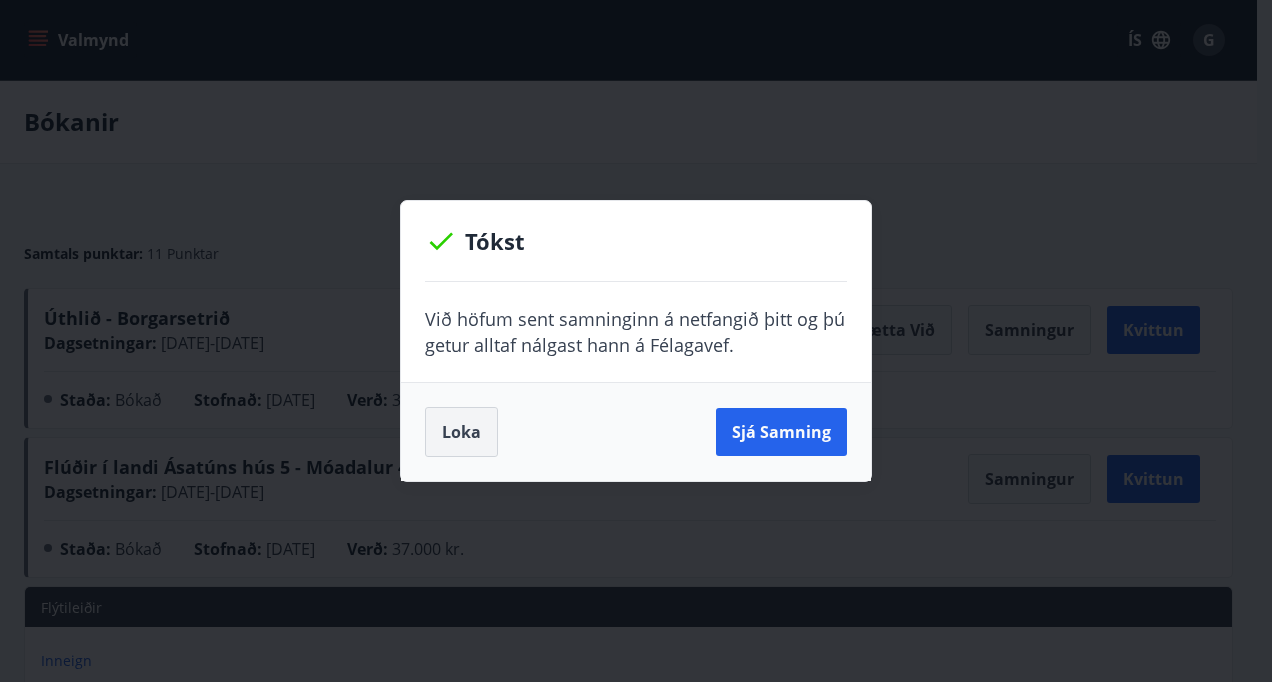 click on "Loka" at bounding box center (461, 432) 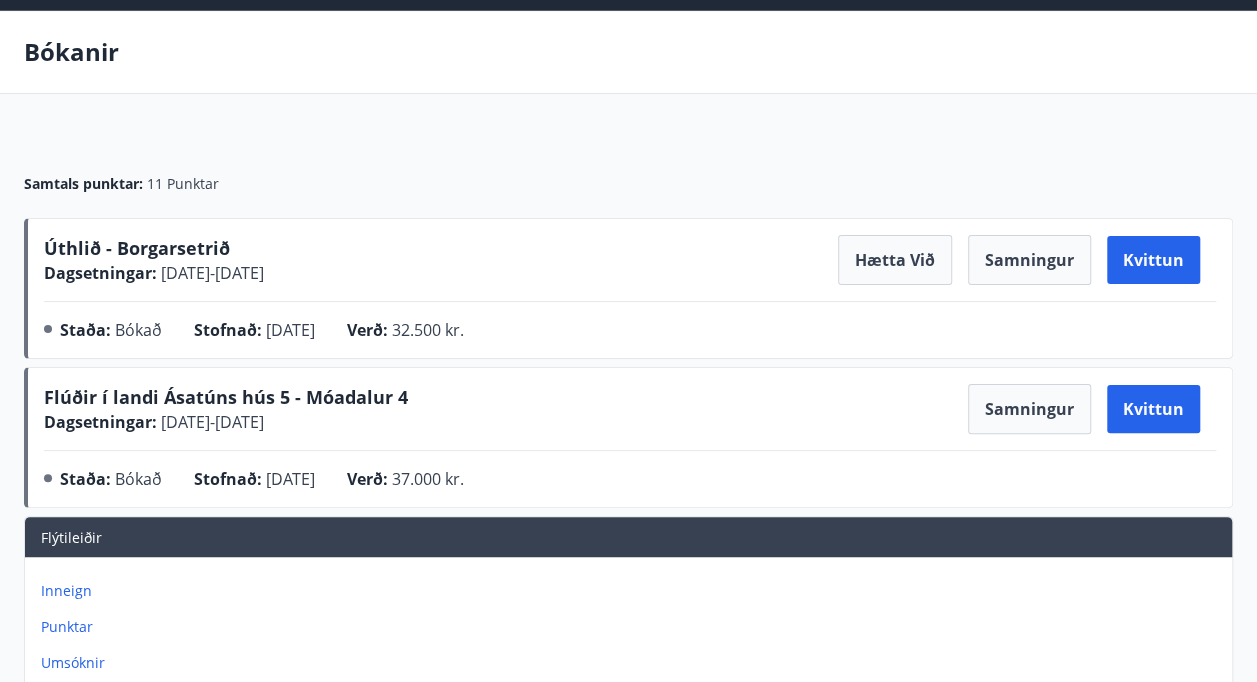 scroll, scrollTop: 100, scrollLeft: 0, axis: vertical 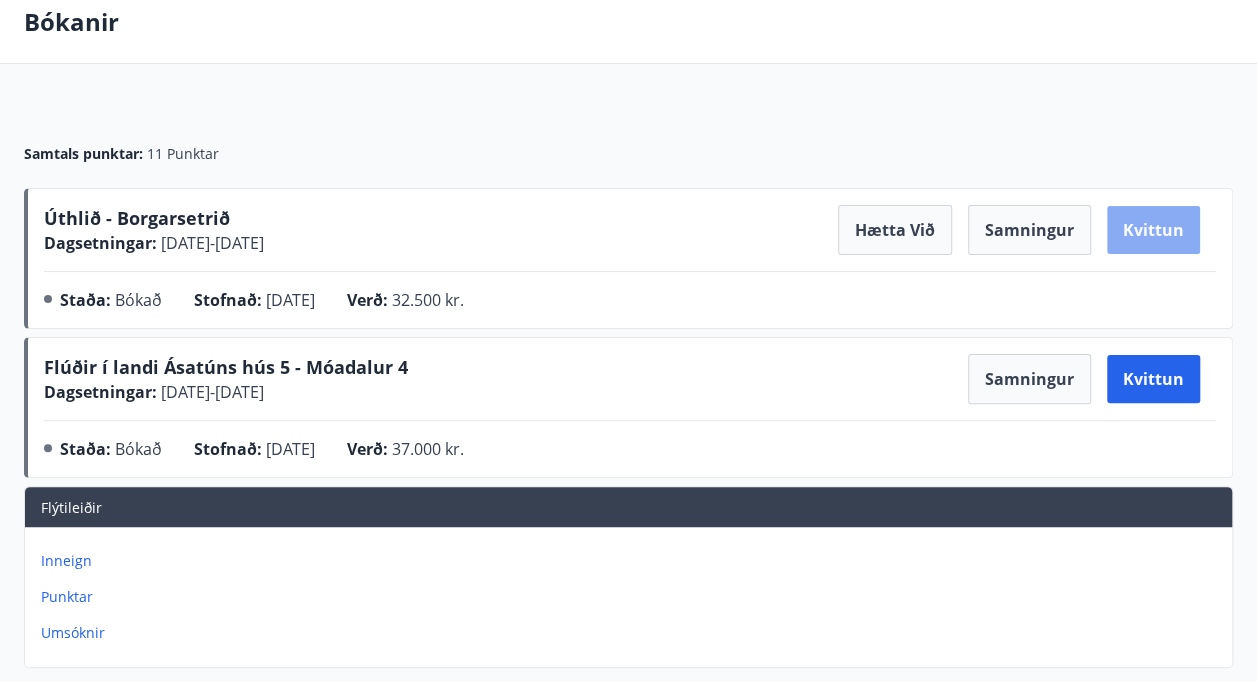 click on "Kvittun" at bounding box center [1153, 230] 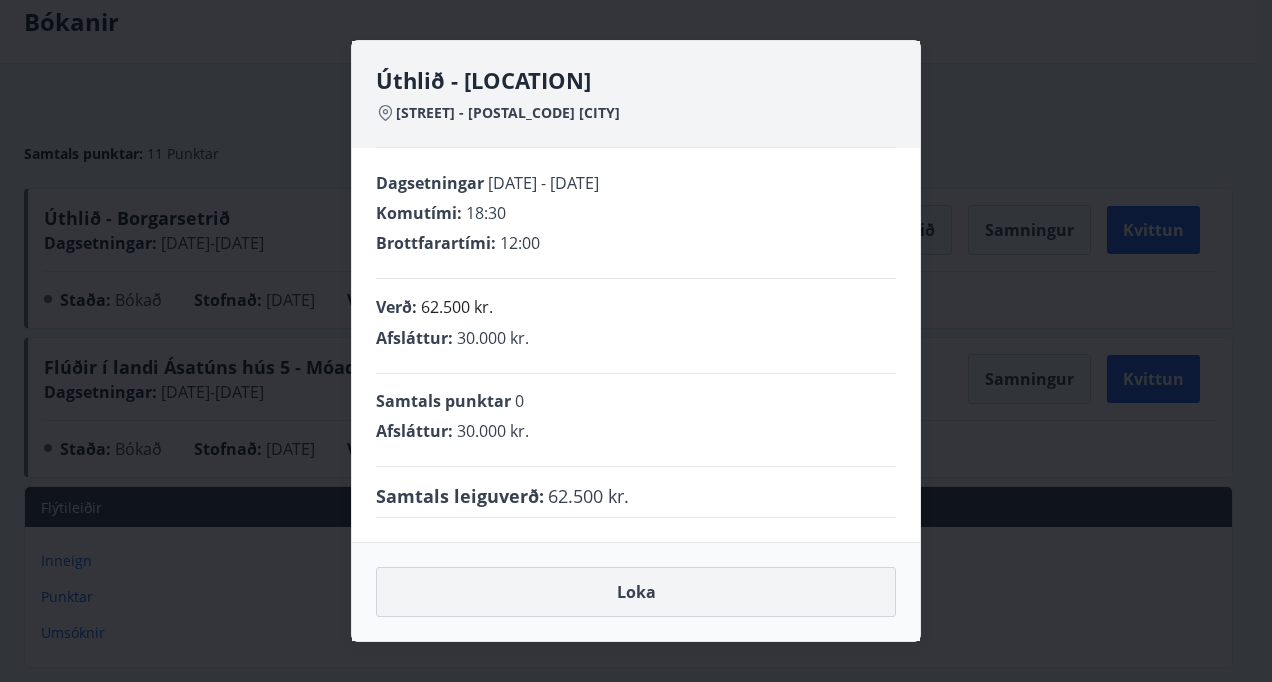 click on "Loka" at bounding box center (636, 592) 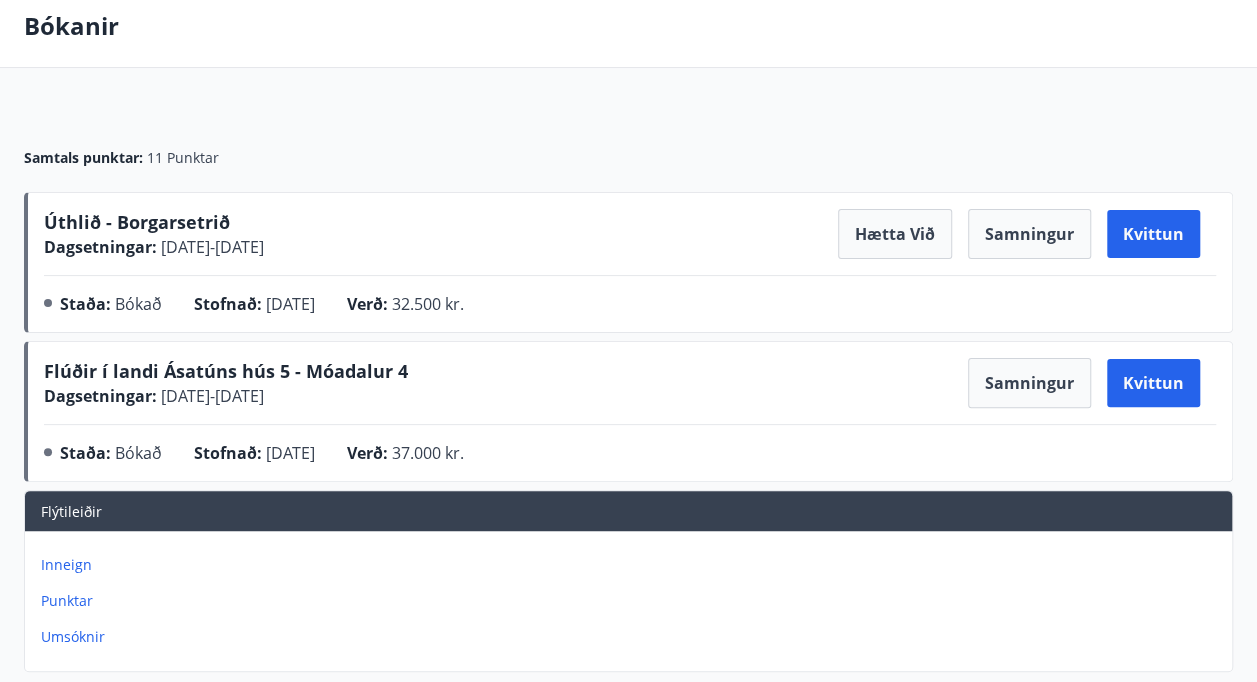 scroll, scrollTop: 200, scrollLeft: 0, axis: vertical 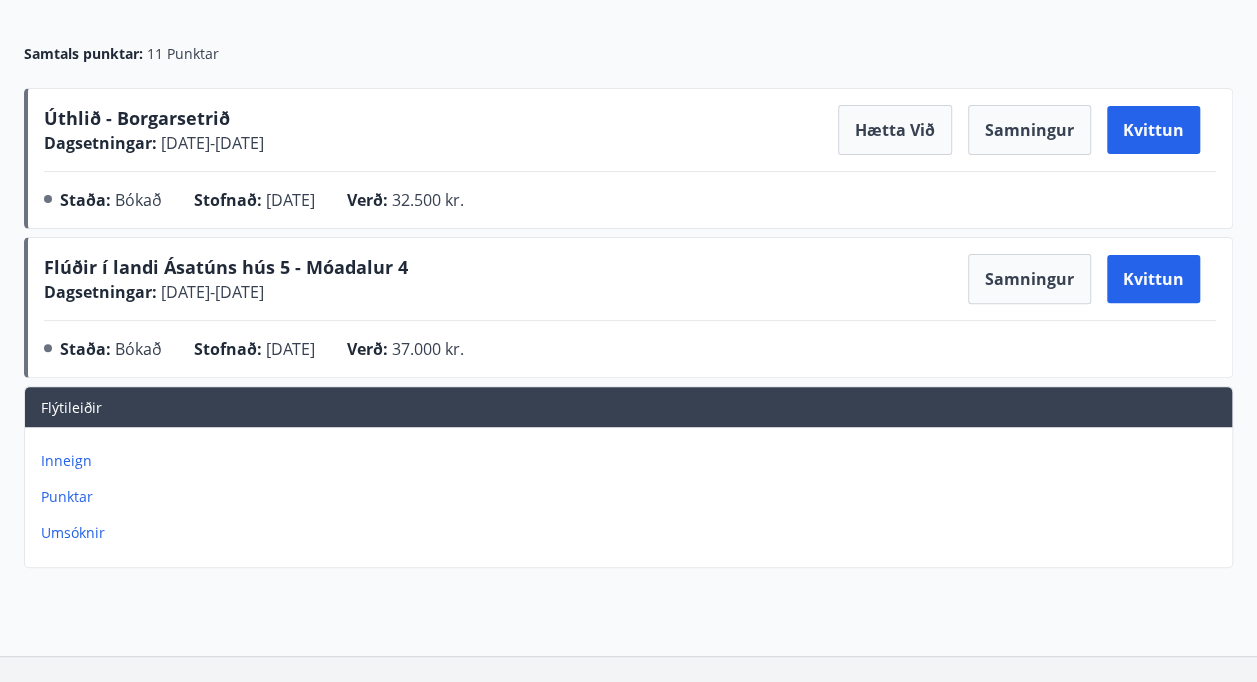 click on "Punktar" at bounding box center [632, 497] 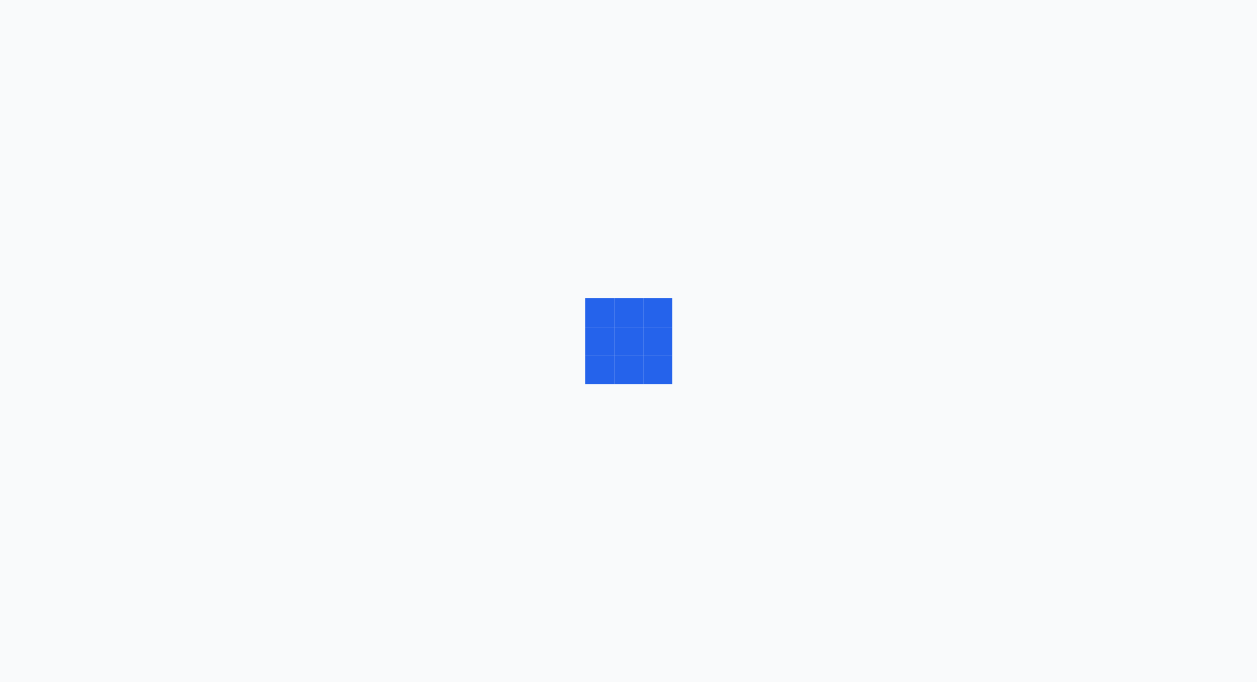 scroll, scrollTop: 0, scrollLeft: 0, axis: both 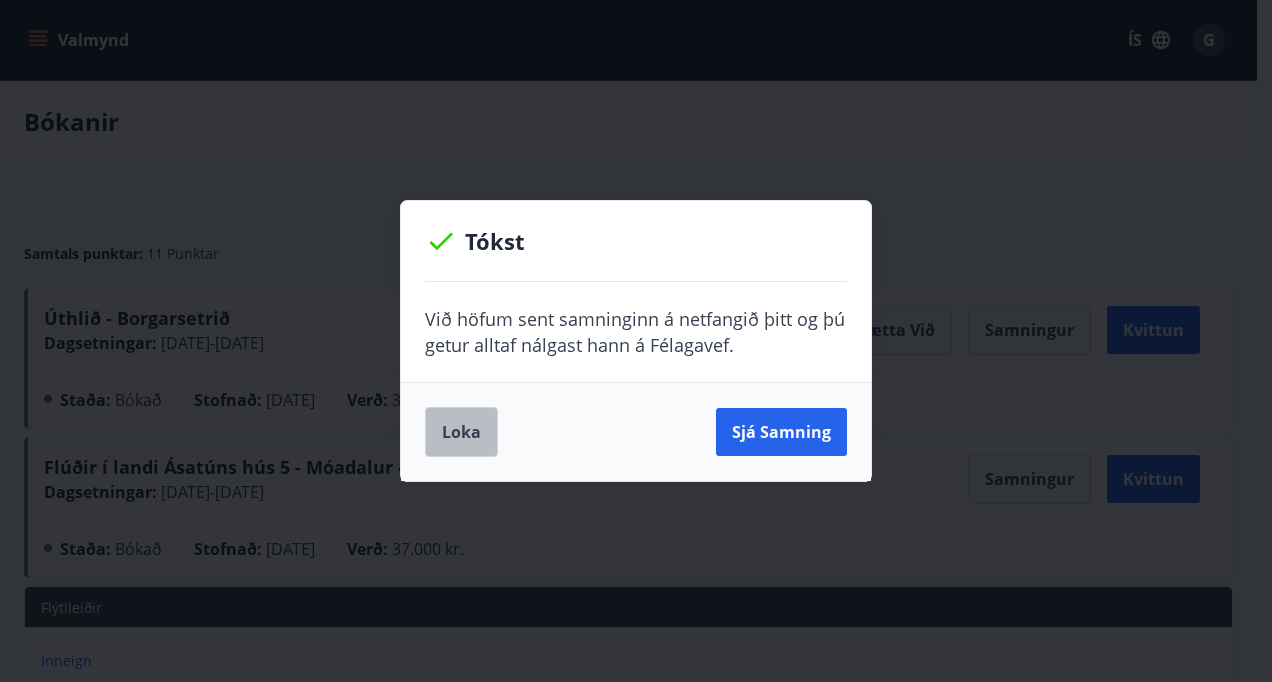 click on "Loka" at bounding box center (461, 432) 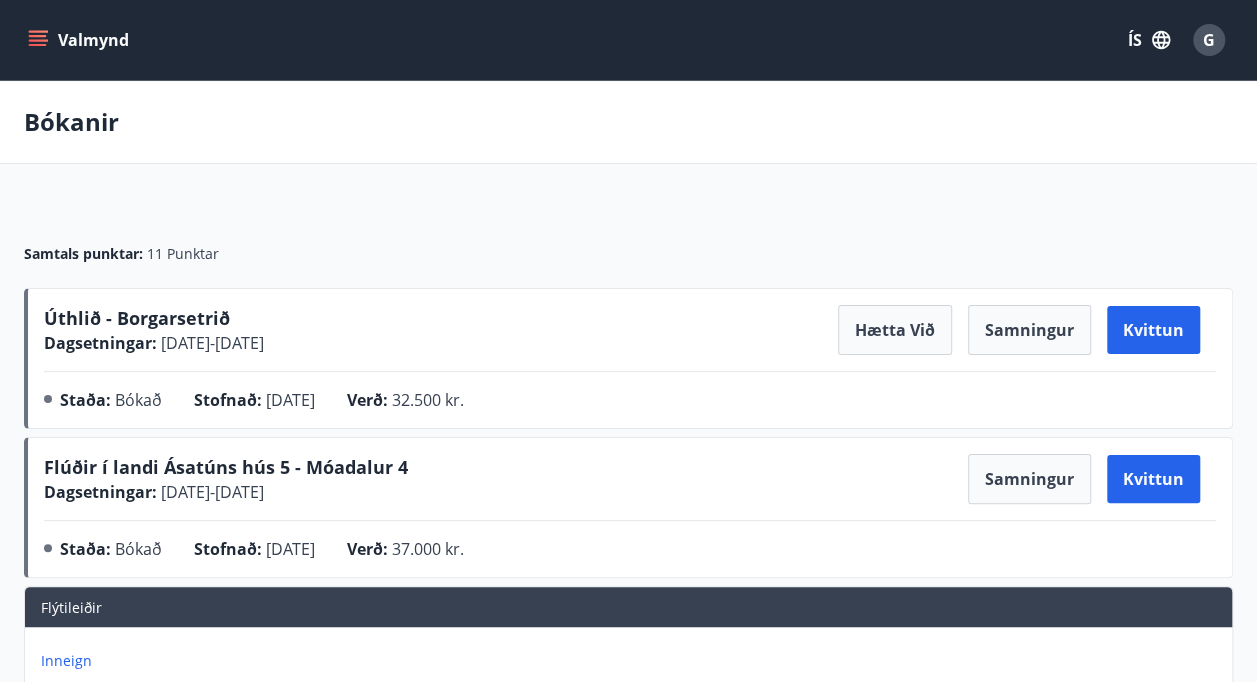 click on "Valmynd" at bounding box center [80, 40] 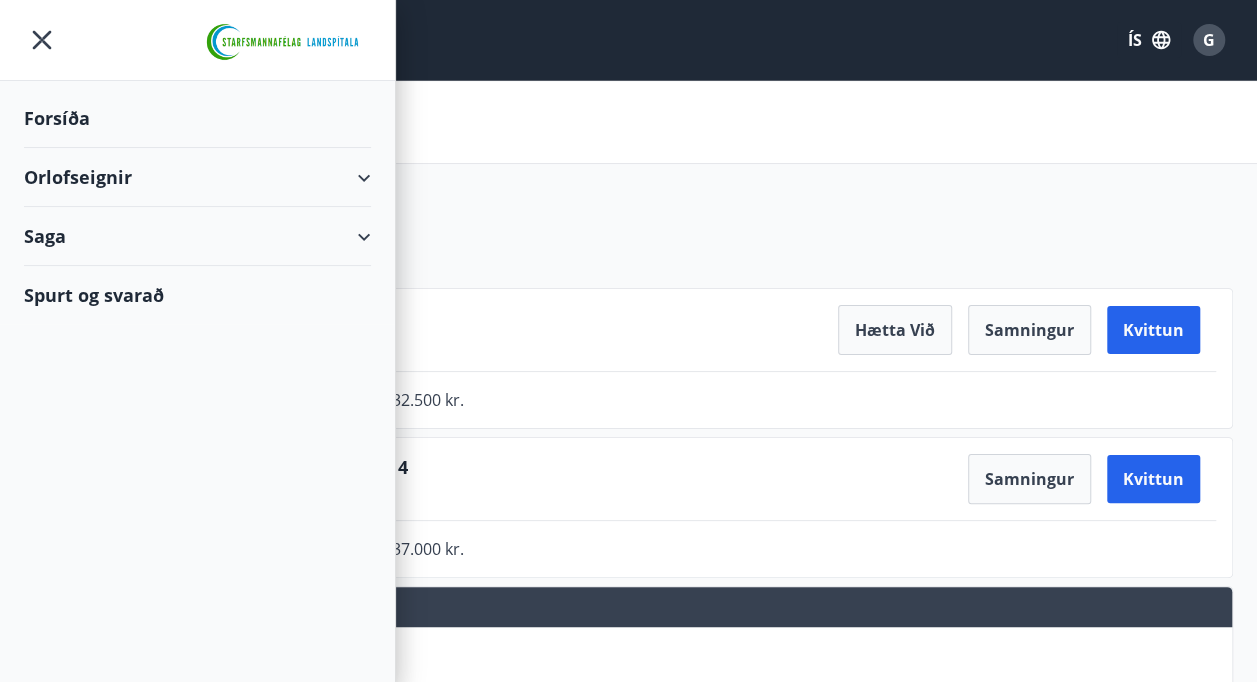 click on "Orlofseignir" at bounding box center (197, 177) 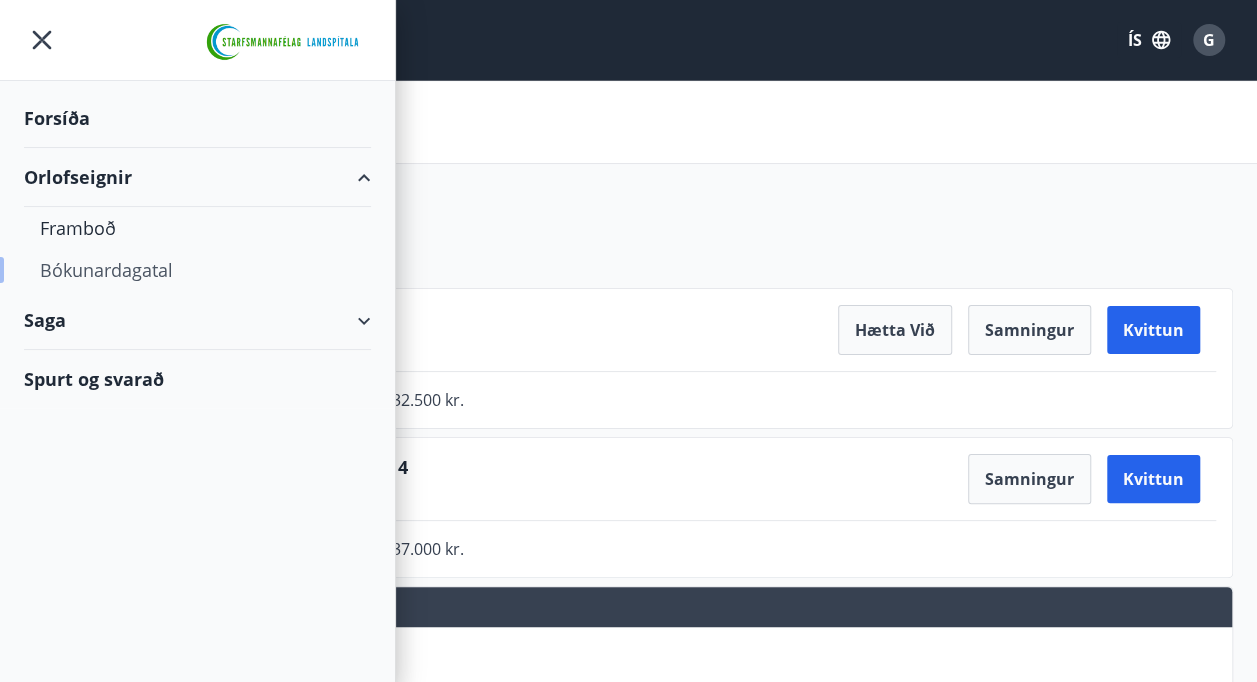click on "Bókunardagatal" at bounding box center [197, 270] 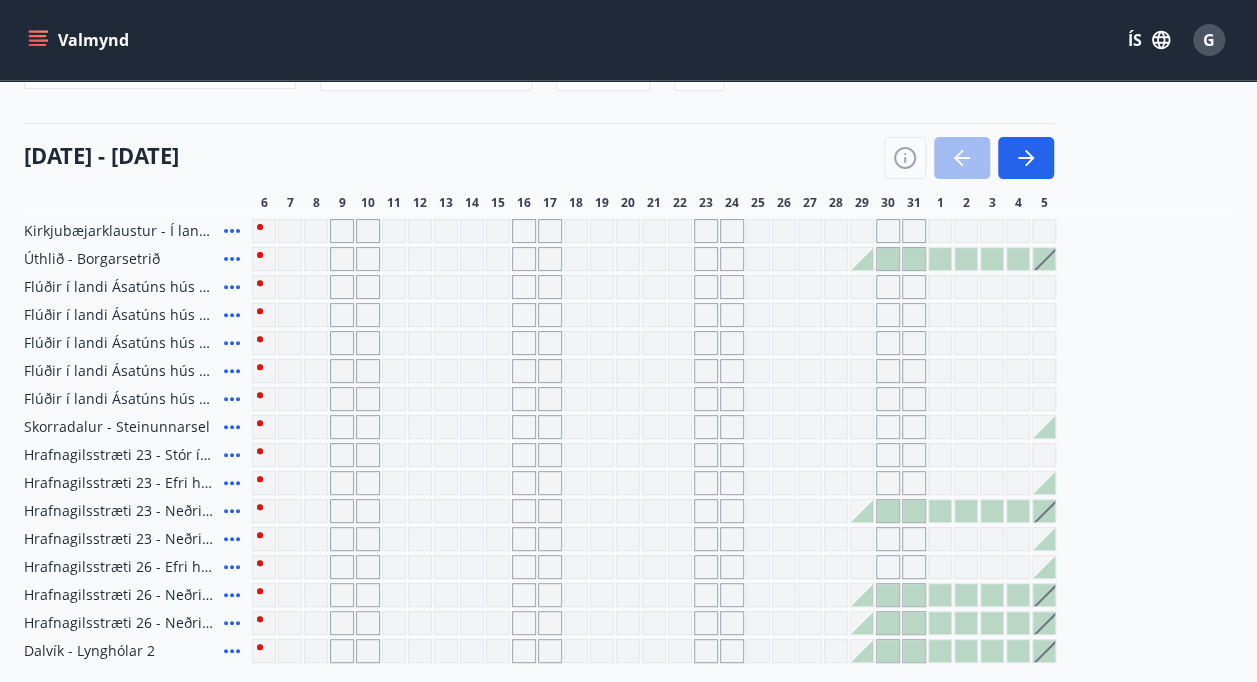 scroll, scrollTop: 100, scrollLeft: 0, axis: vertical 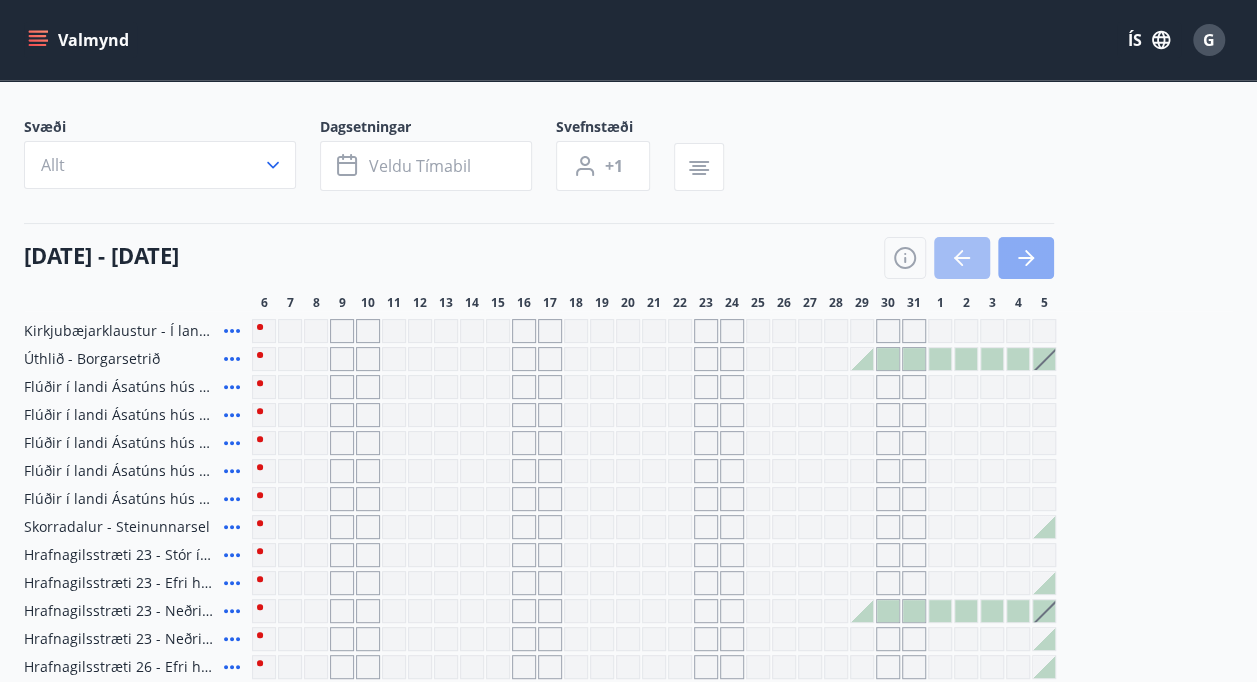 click 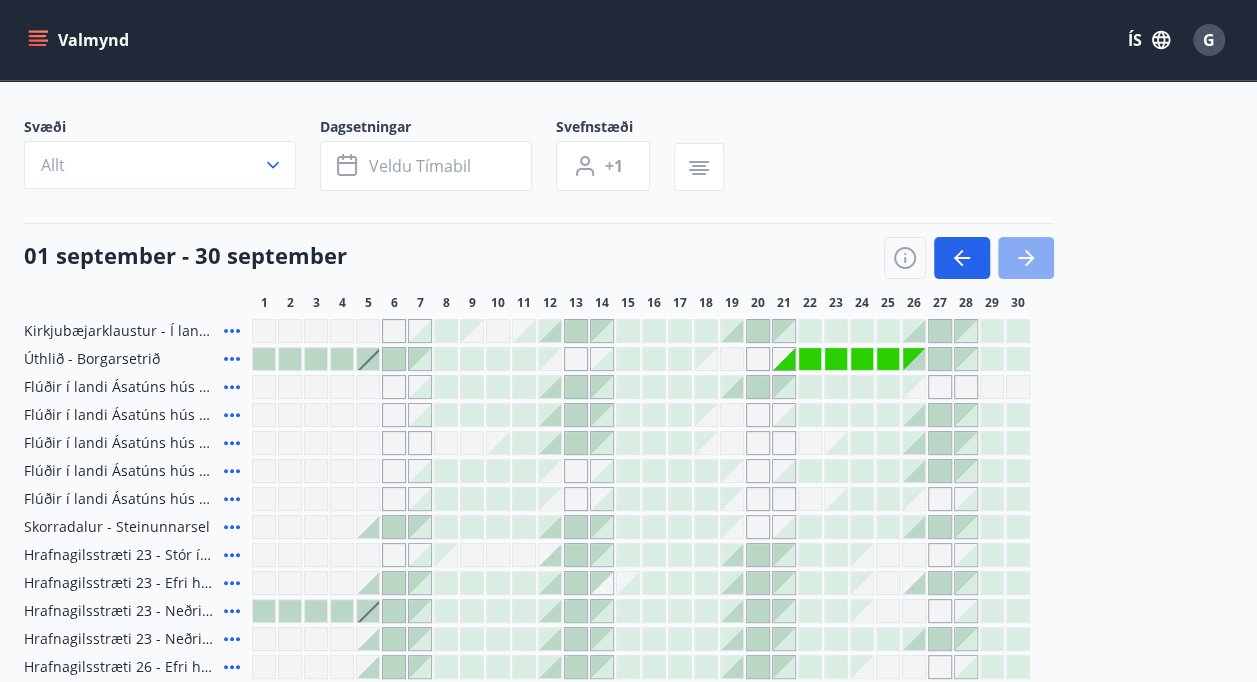 click 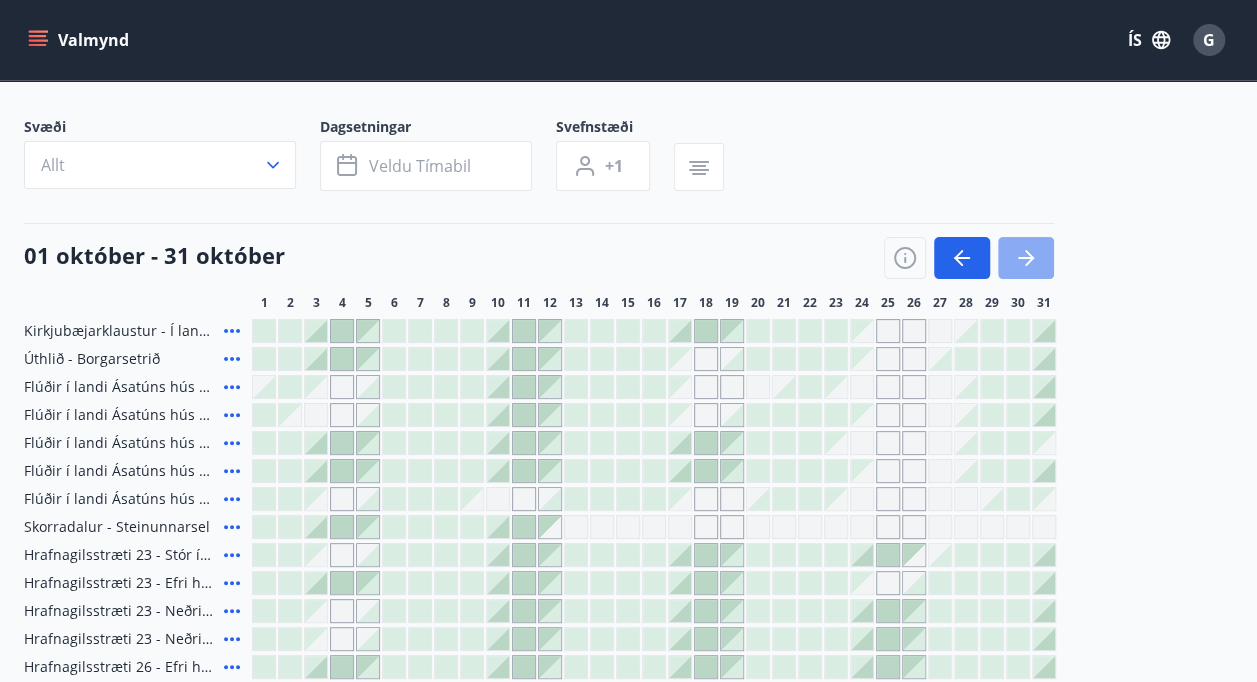 click 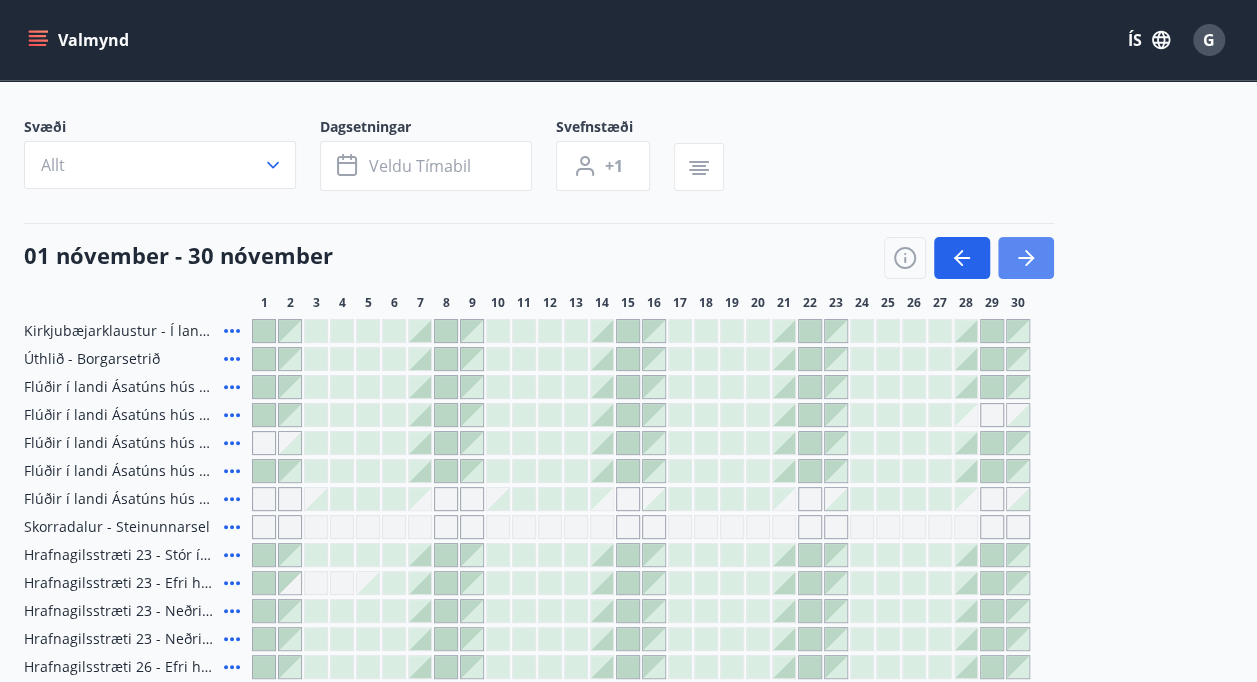 click 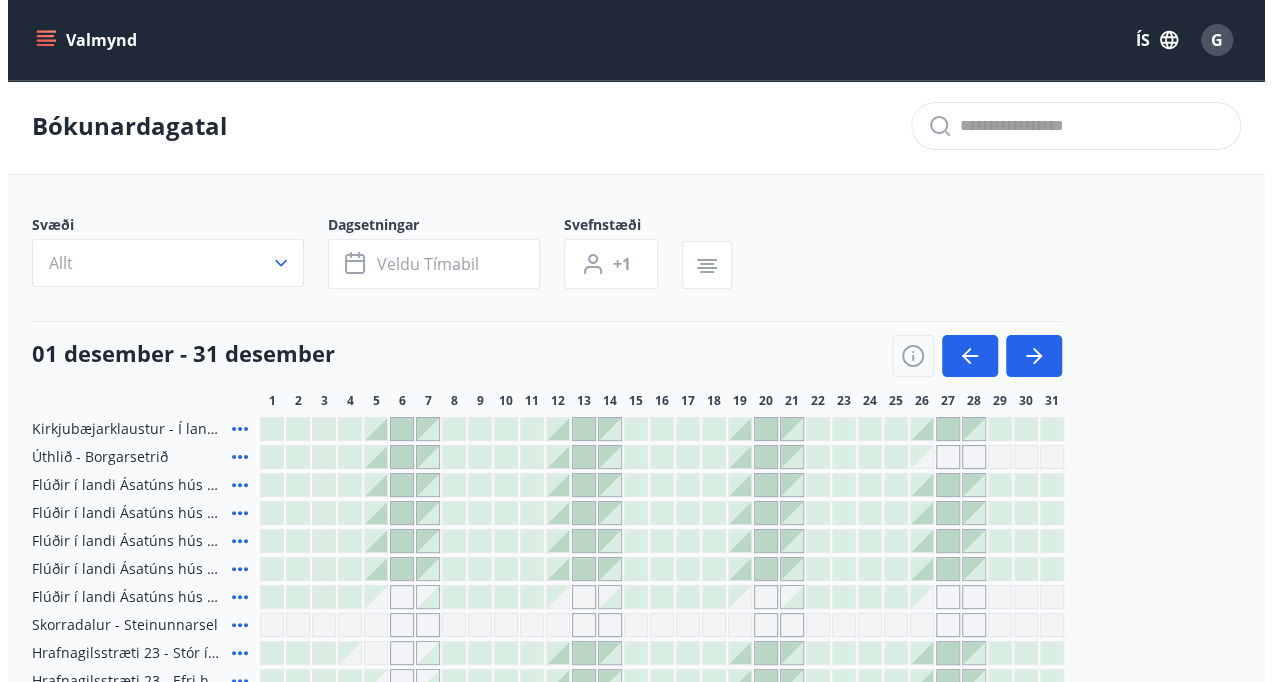scroll, scrollTop: 0, scrollLeft: 0, axis: both 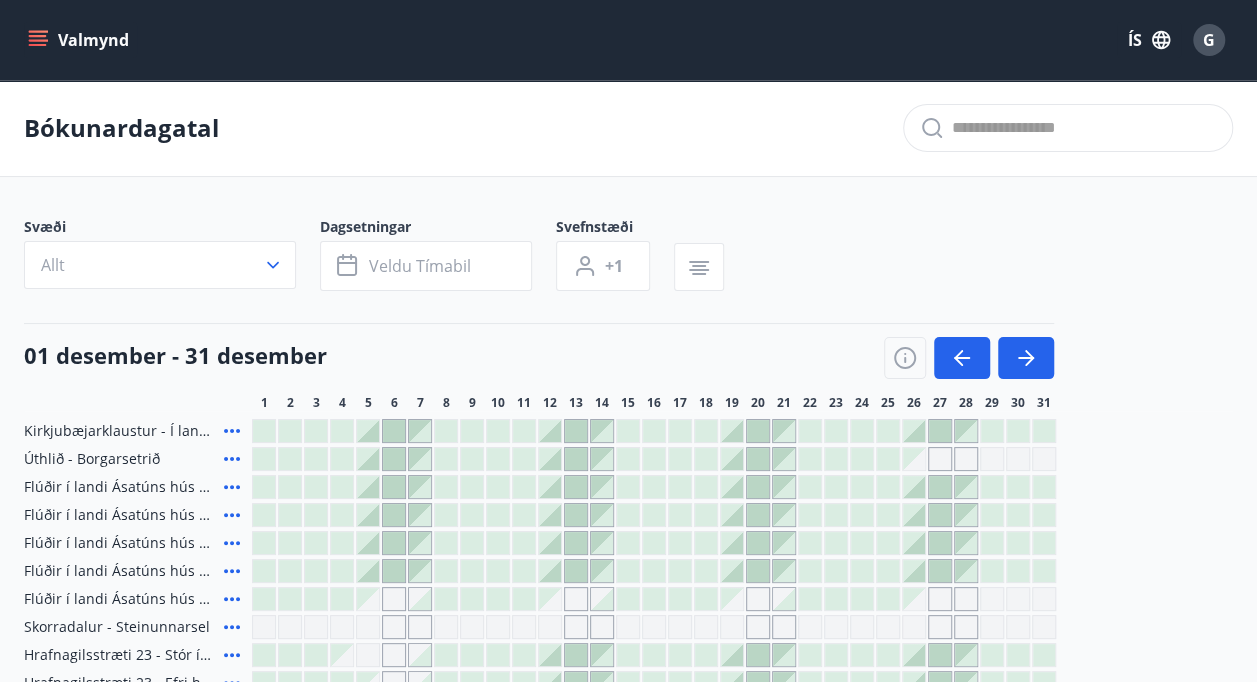 click on "Valmynd" at bounding box center [80, 40] 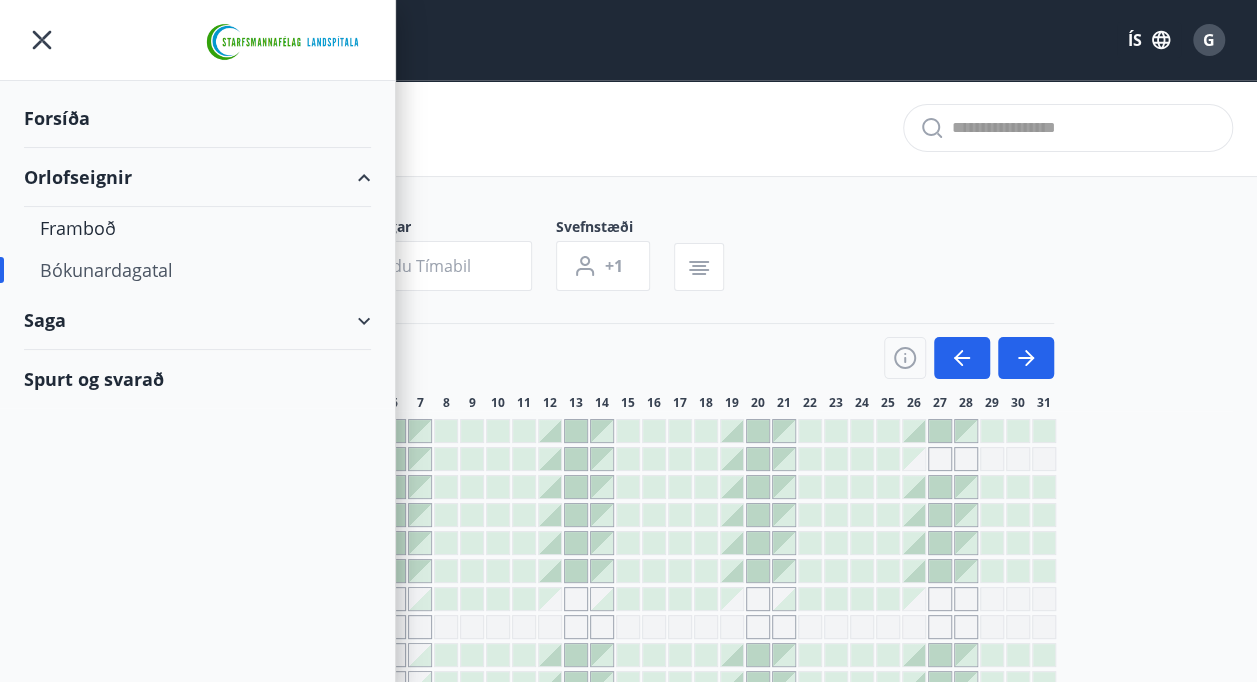 click at bounding box center (197, 40) 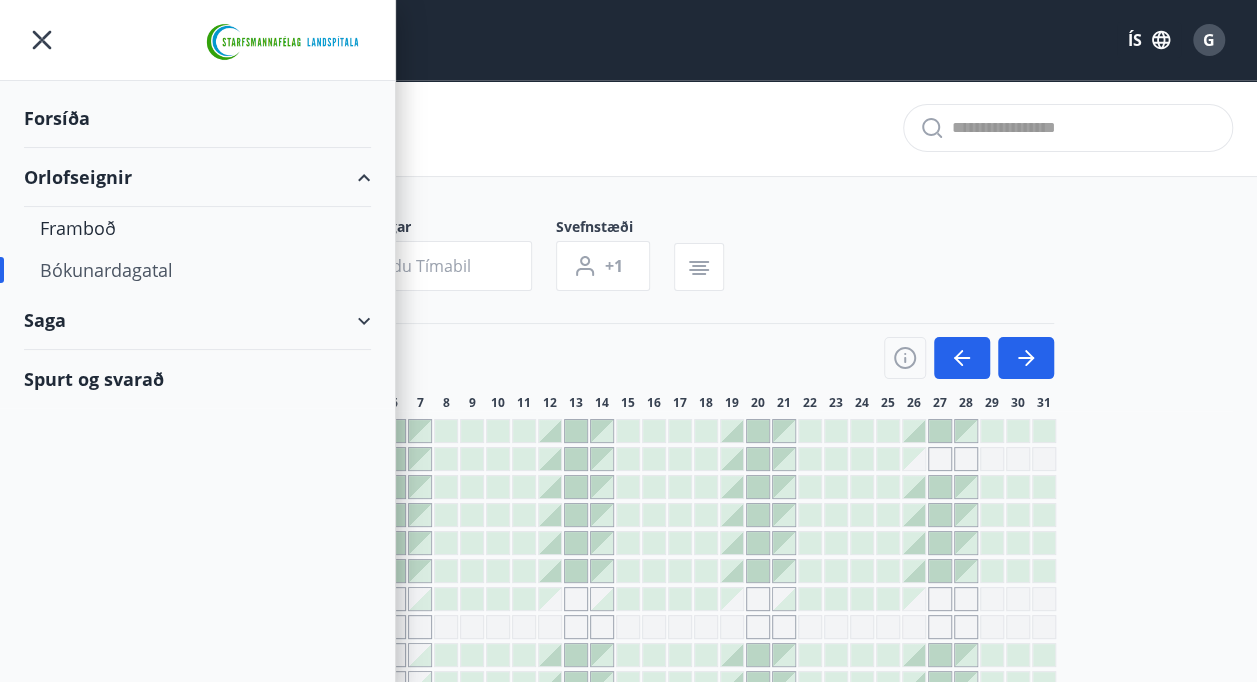 click on "Bókunardagatal" at bounding box center (628, 128) 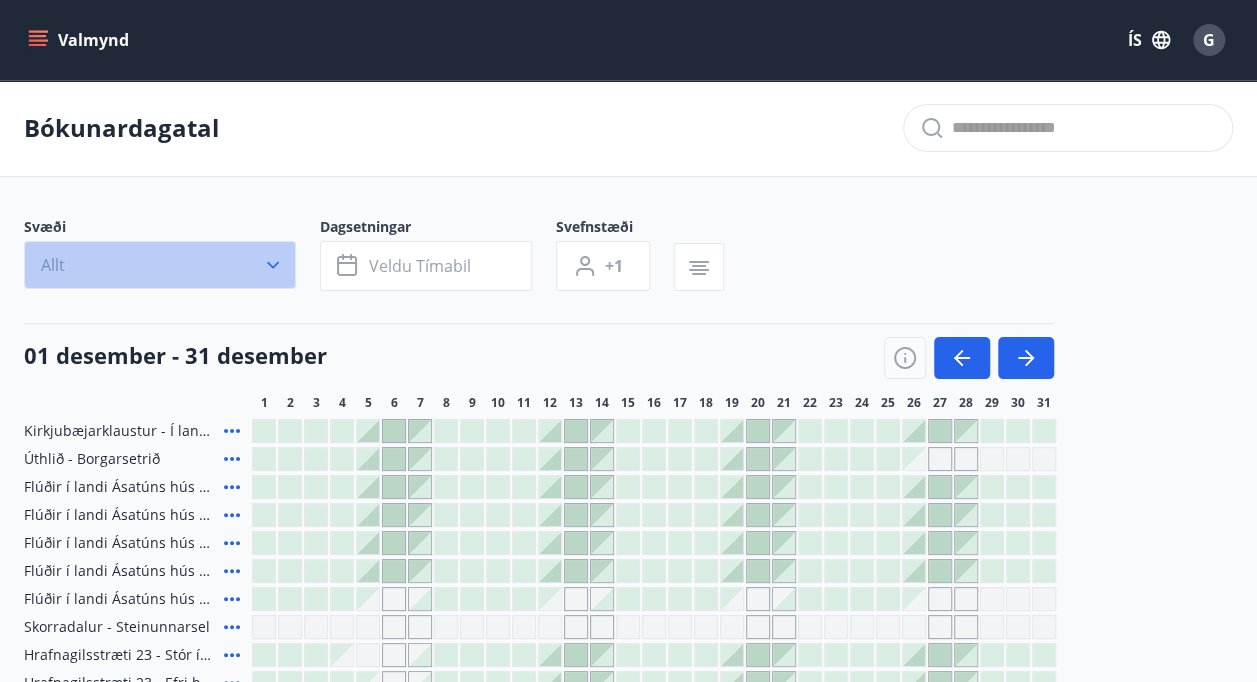 click 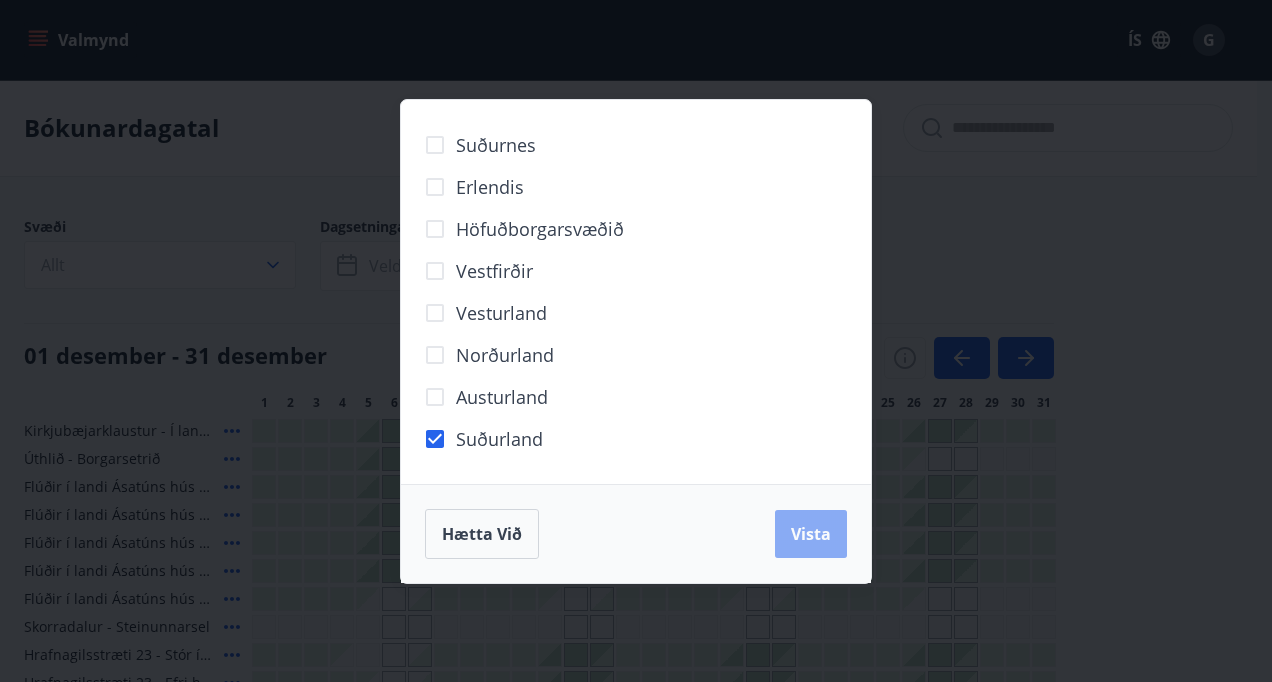click on "Vista" at bounding box center (811, 534) 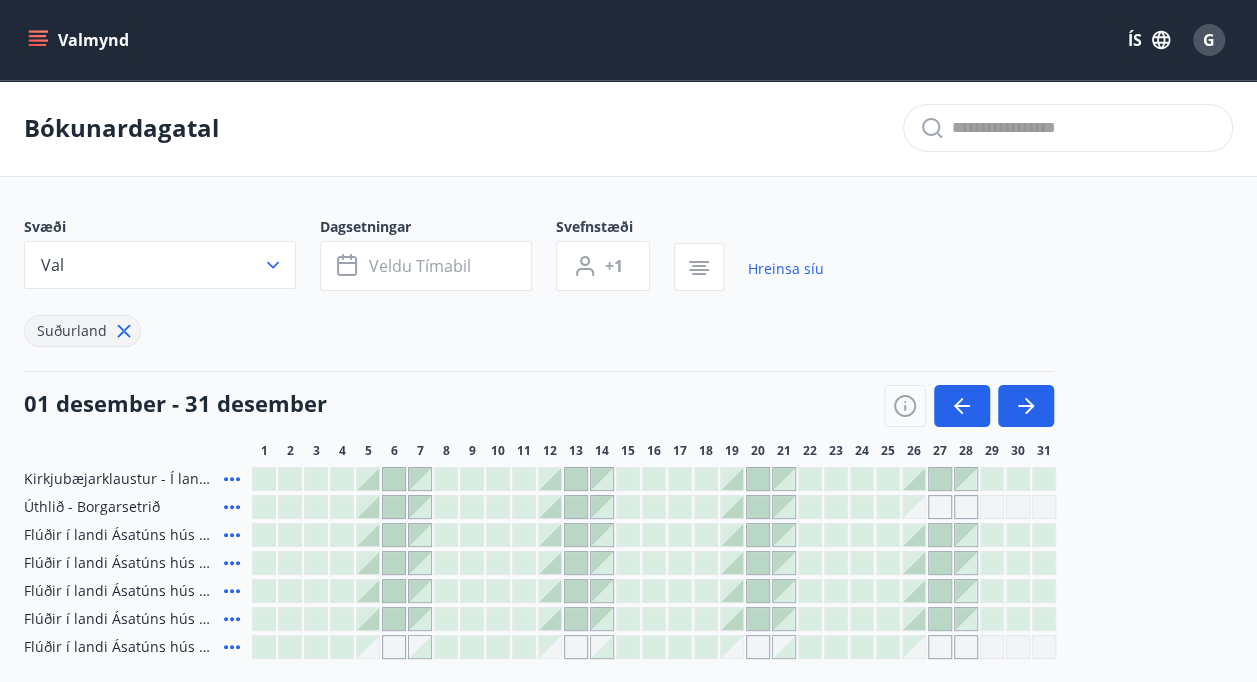 click on "G" at bounding box center [1209, 40] 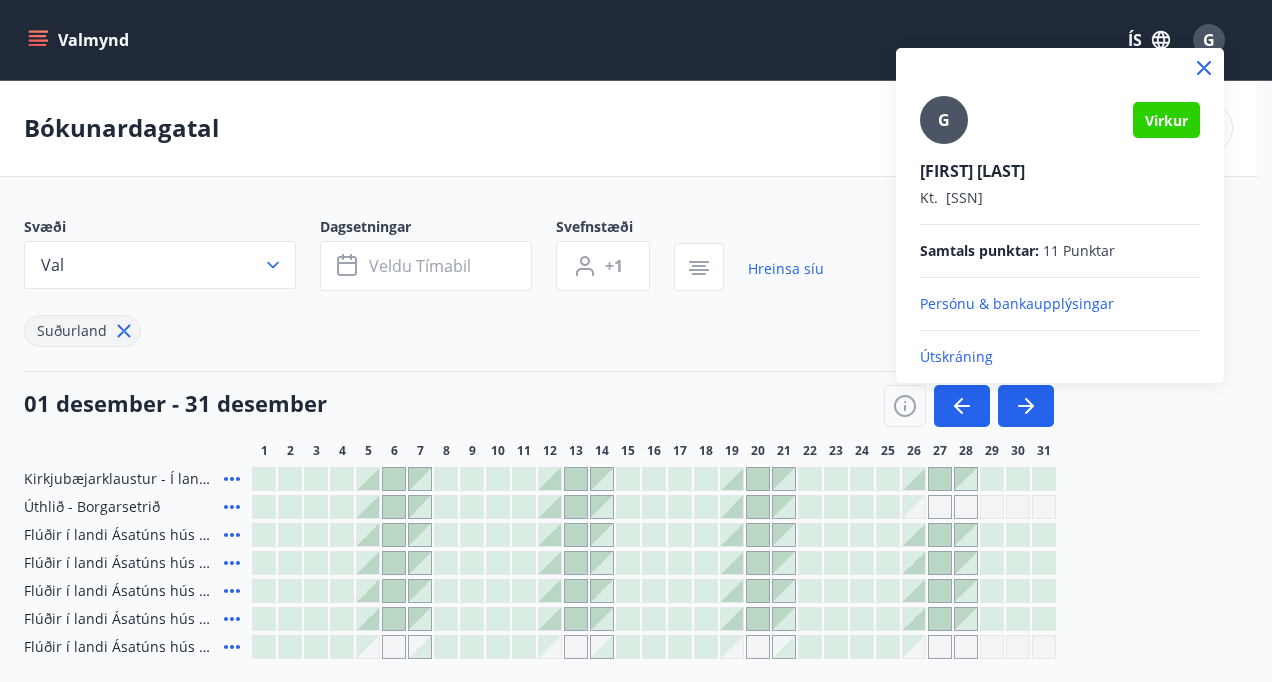 click on "Útskráning" at bounding box center [1060, 357] 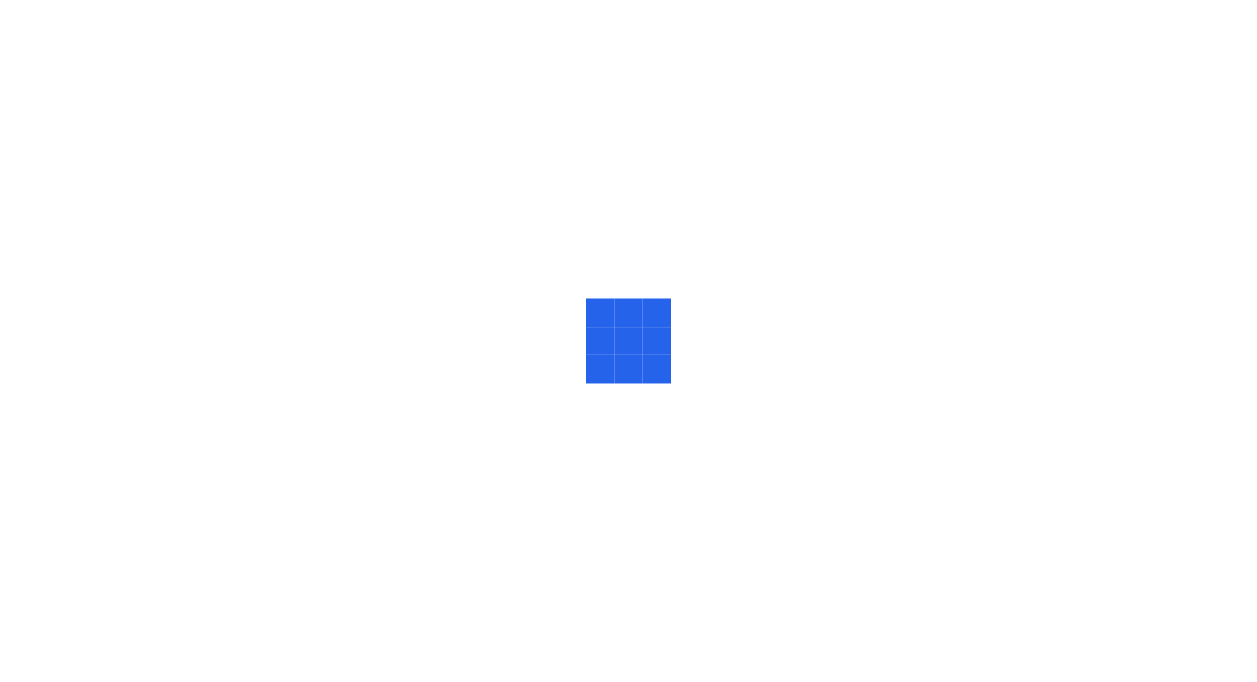 scroll, scrollTop: 0, scrollLeft: 0, axis: both 